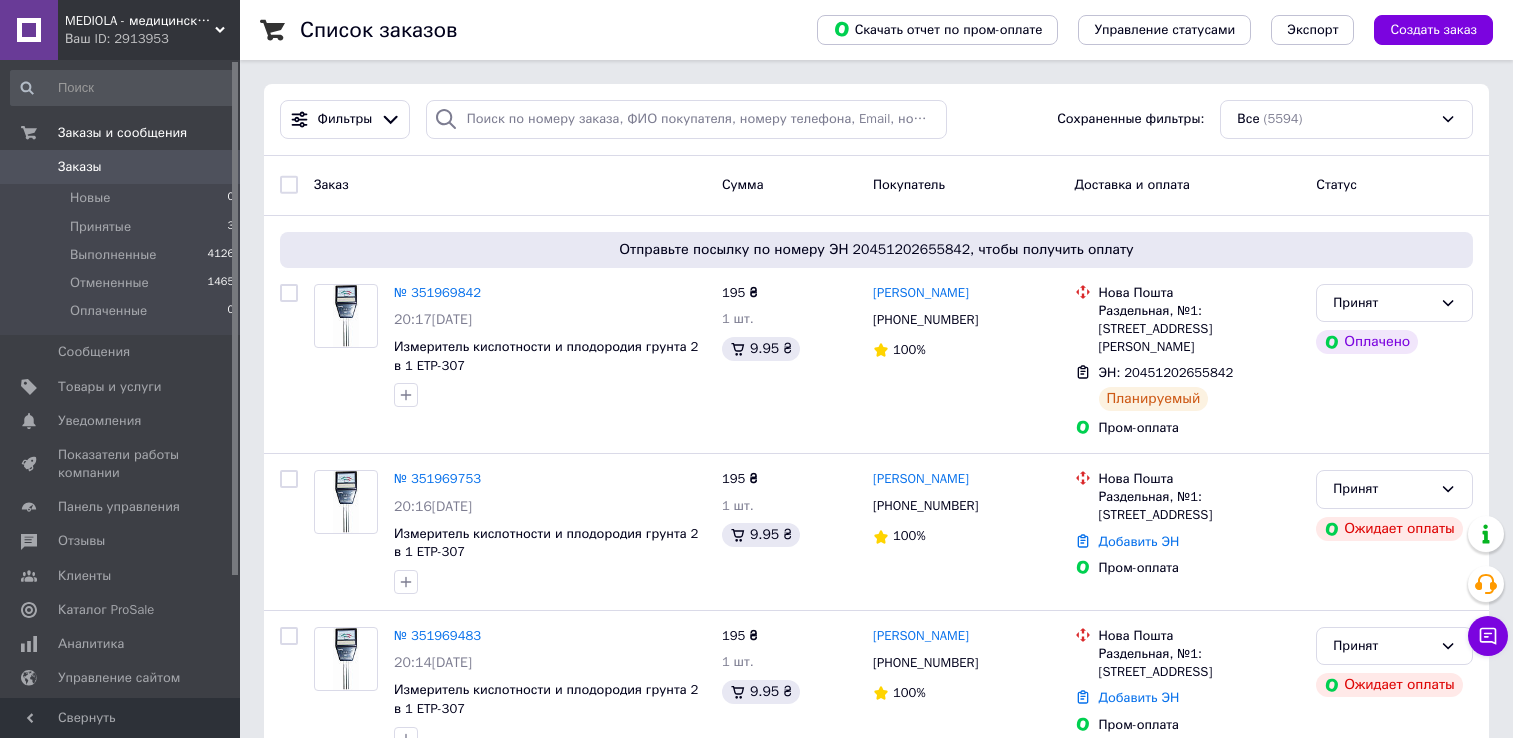 scroll, scrollTop: 0, scrollLeft: 0, axis: both 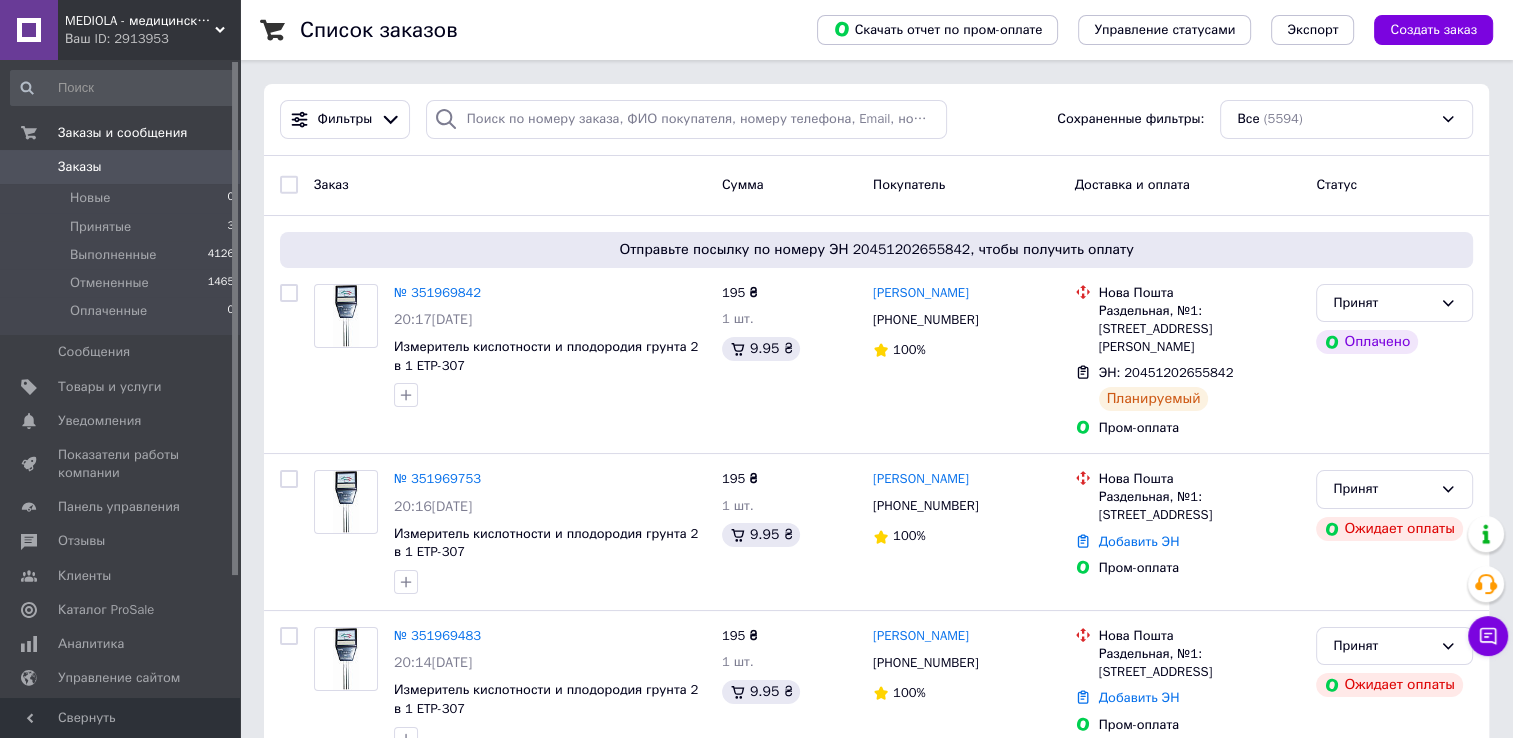 click on "MEDIOLA - медицинские и лабораторные товары, спорт, реабилитация и контрольно-измерительные приборы" at bounding box center (140, 21) 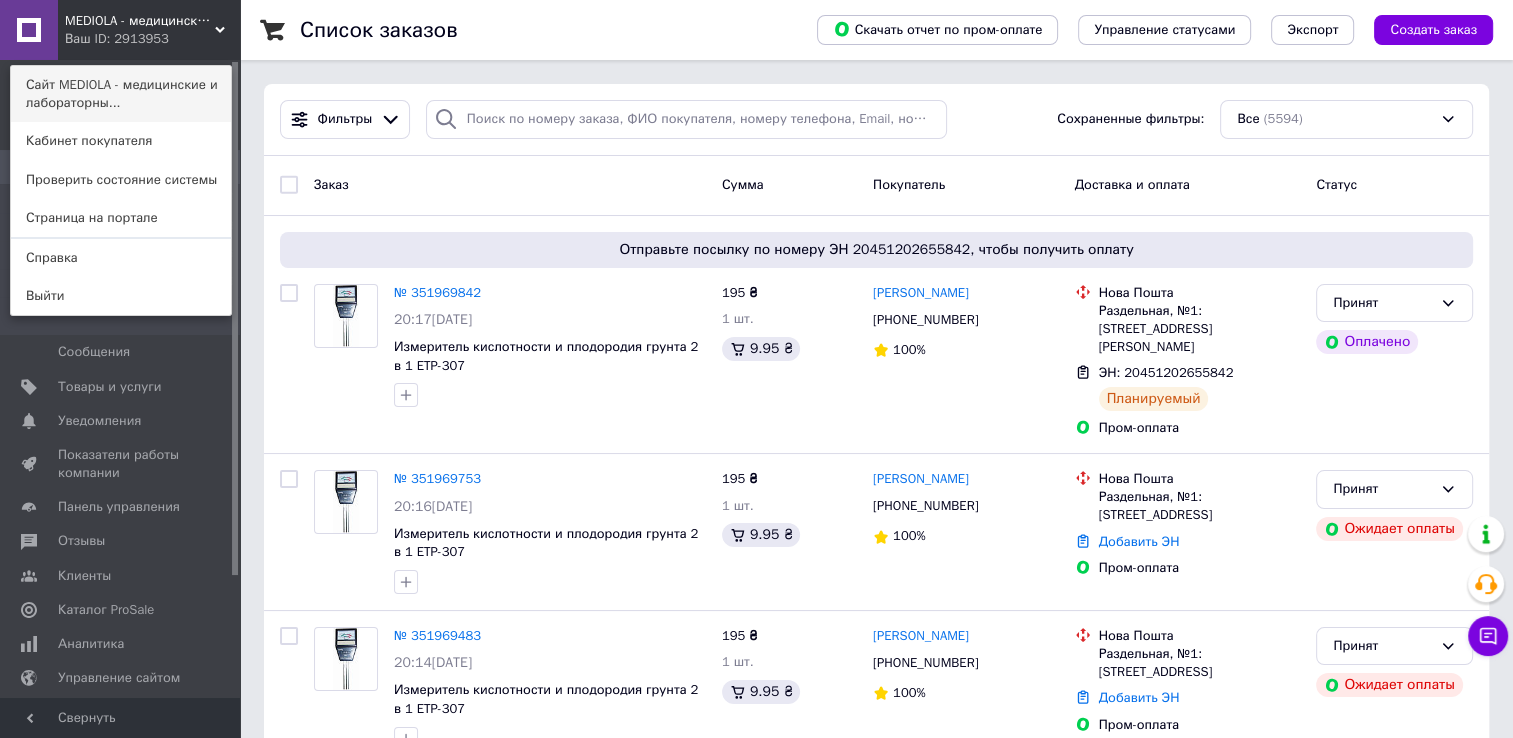 click on "Сайт MEDIOLA - медицинские и лабораторны..." at bounding box center [121, 94] 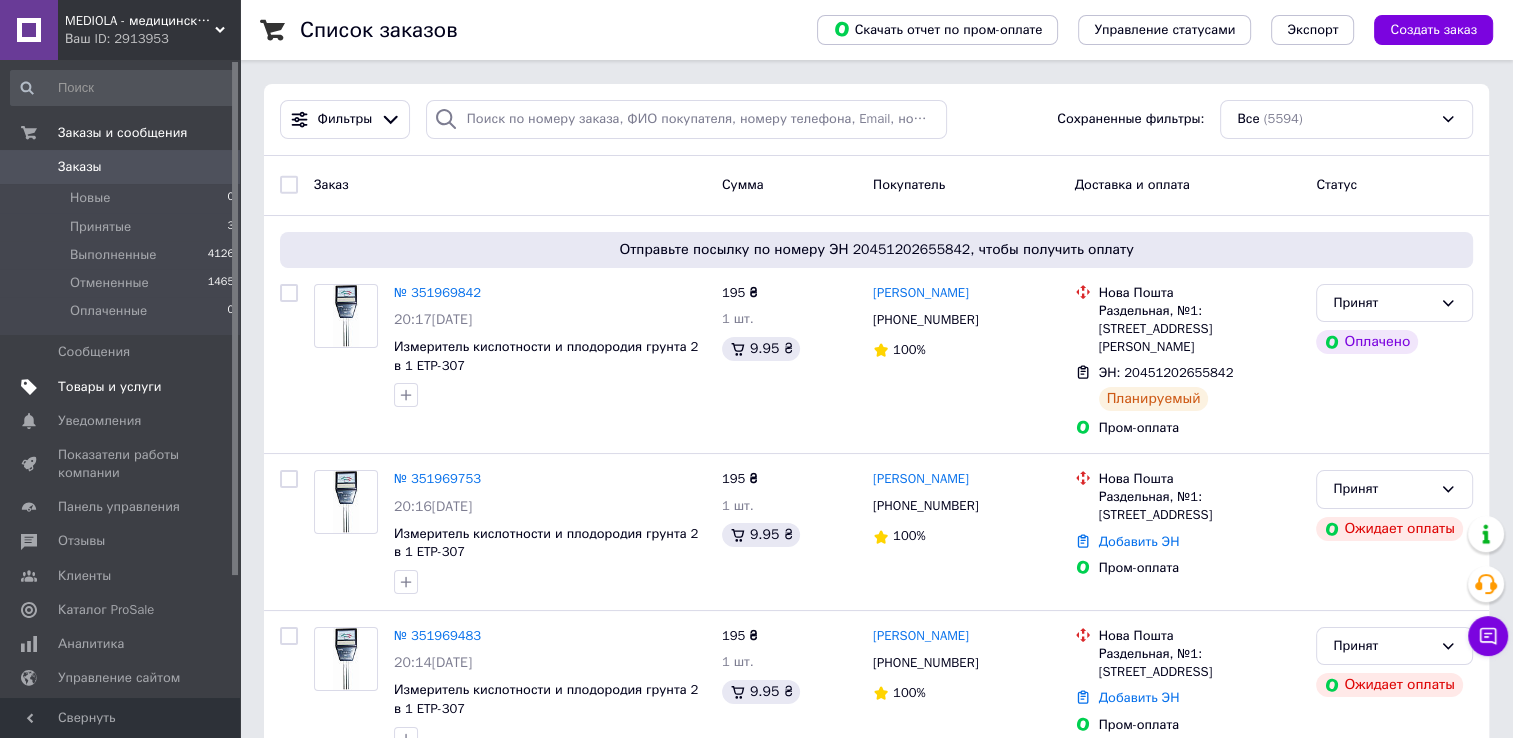 click on "Товары и услуги" at bounding box center (123, 387) 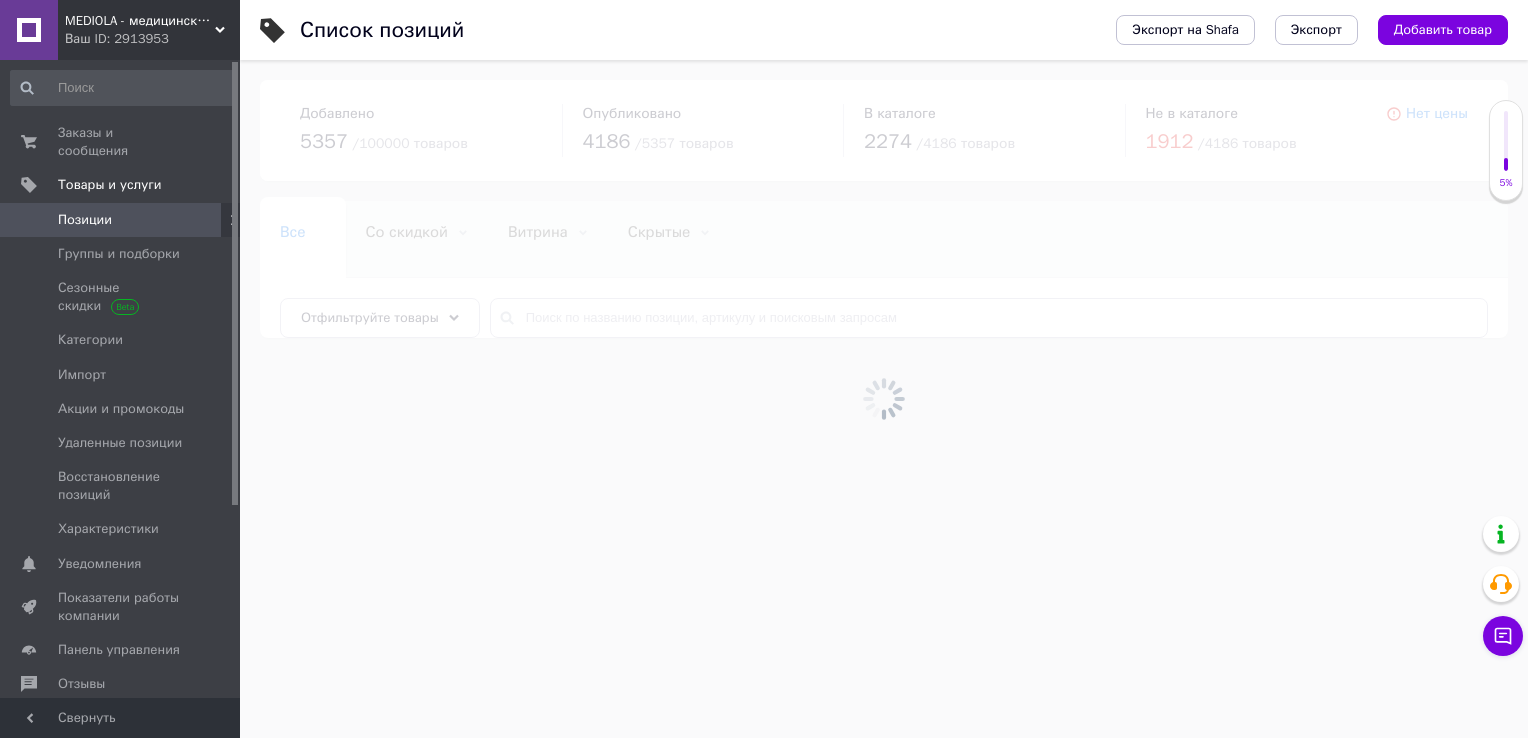 click at bounding box center [884, 399] 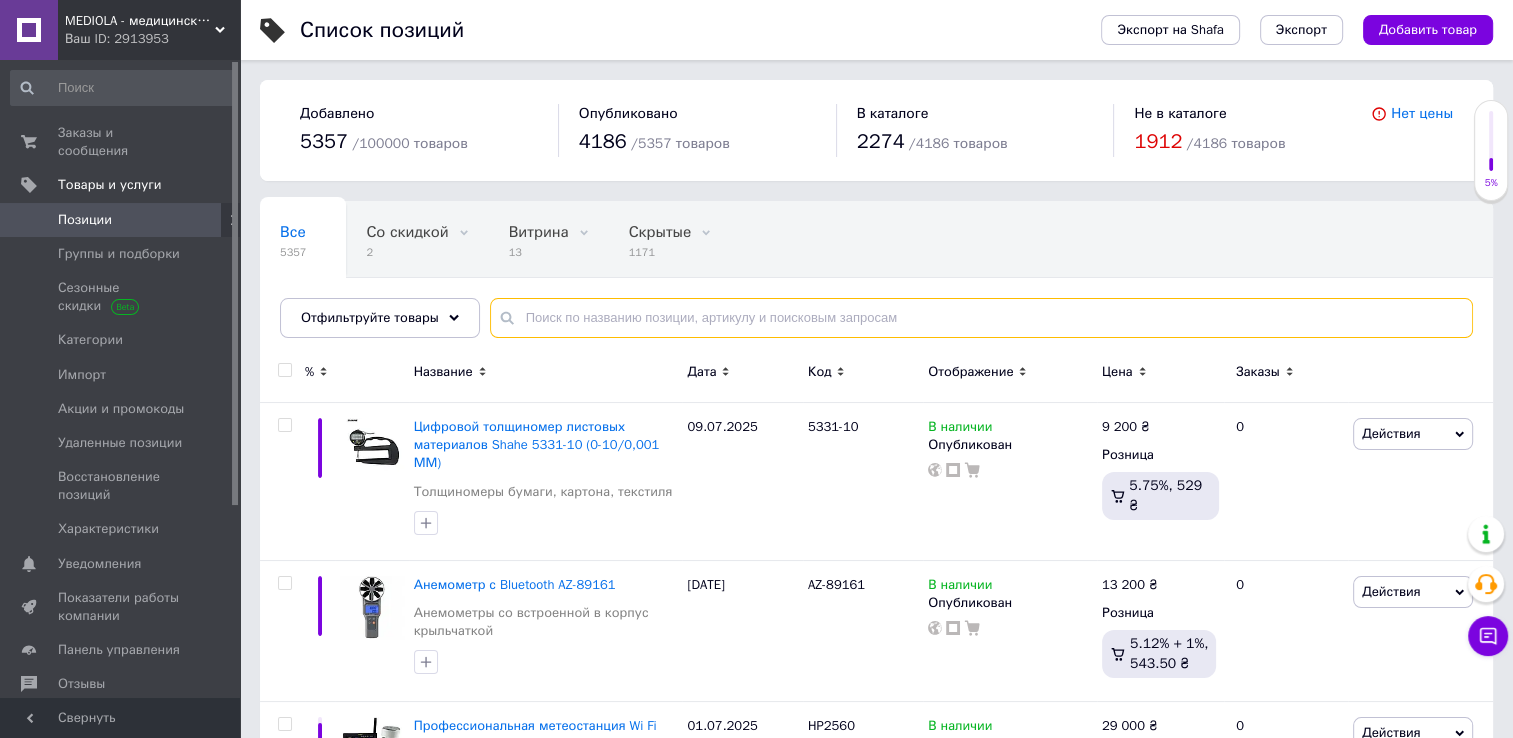 click at bounding box center [981, 318] 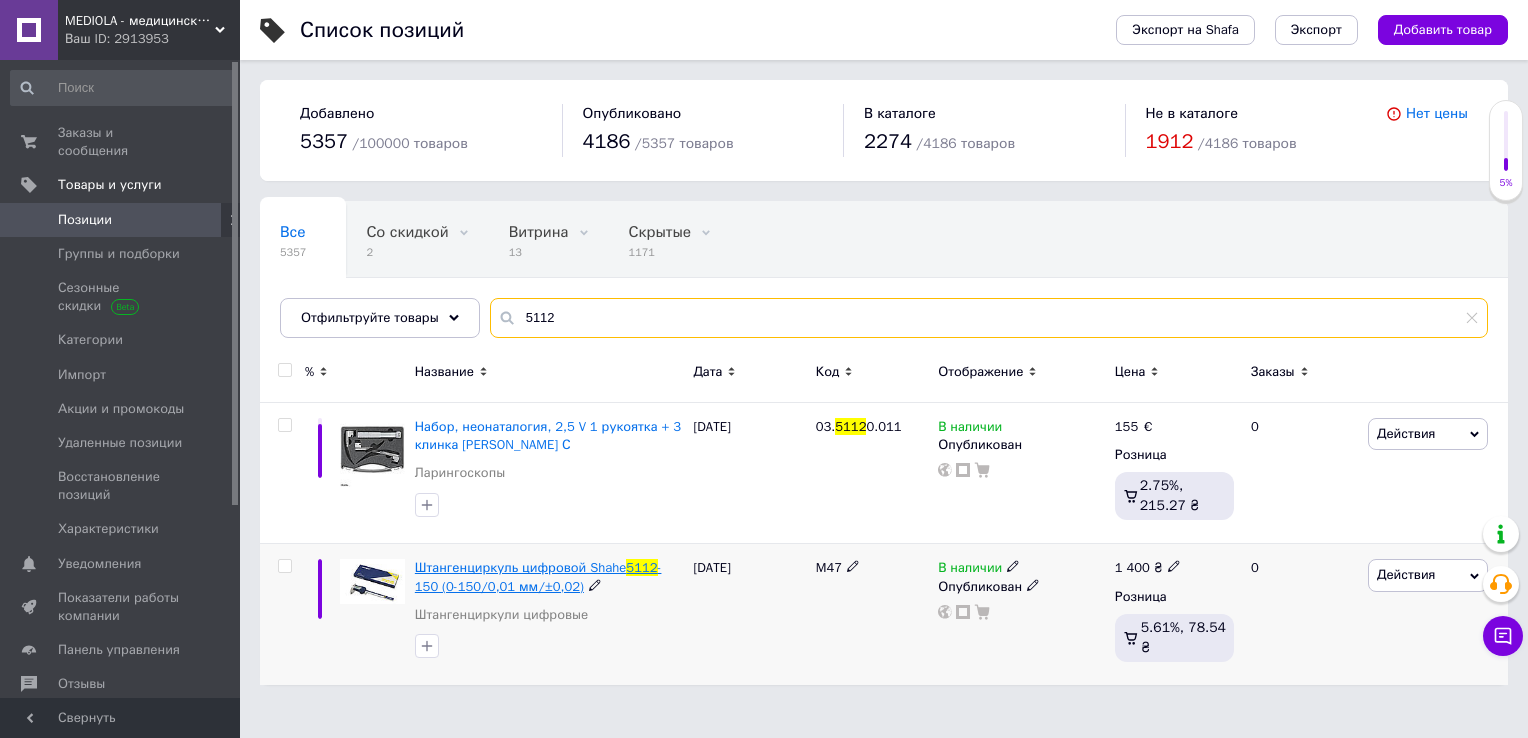 type on "5112" 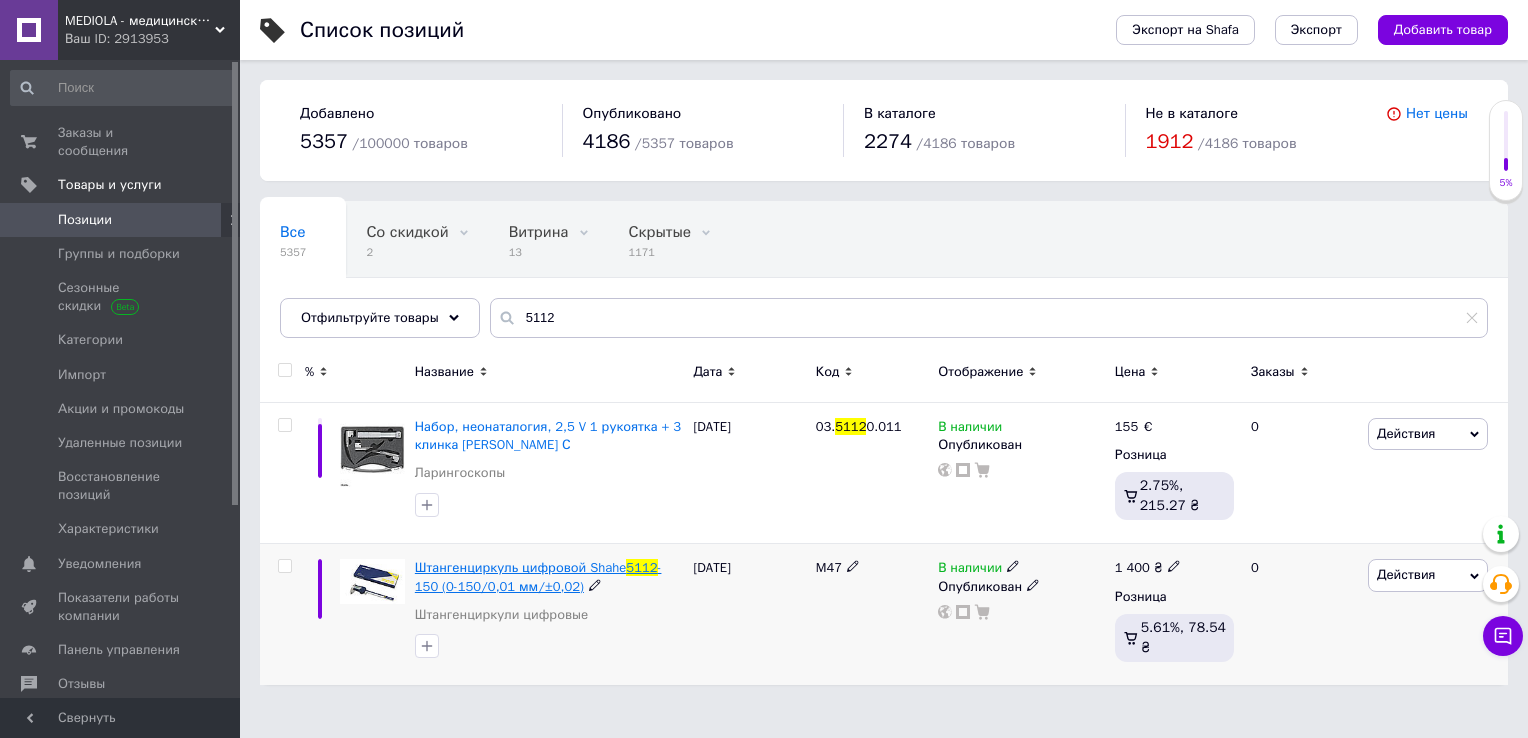 click on "Штангенциркуль цифровой Shahe" at bounding box center [521, 567] 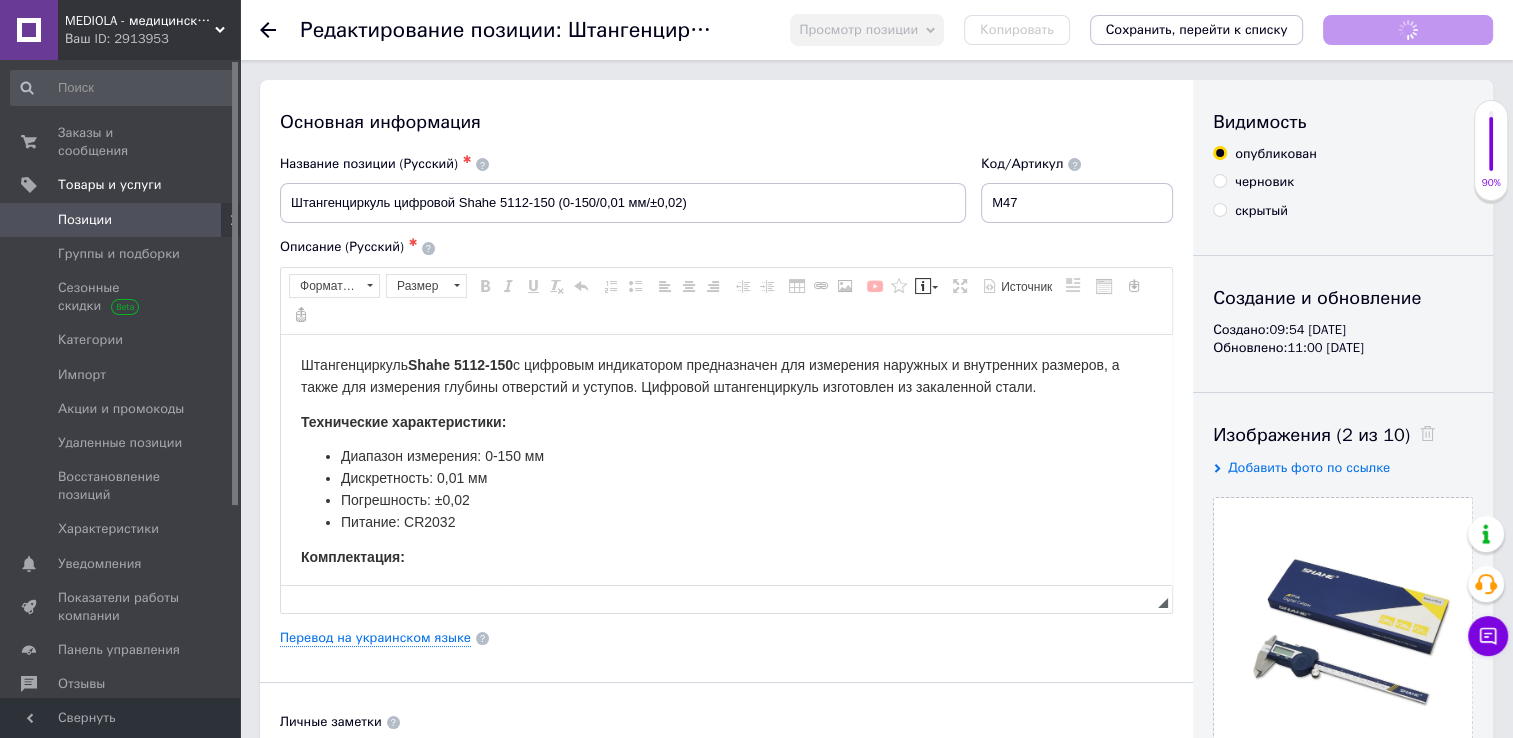 scroll, scrollTop: 0, scrollLeft: 0, axis: both 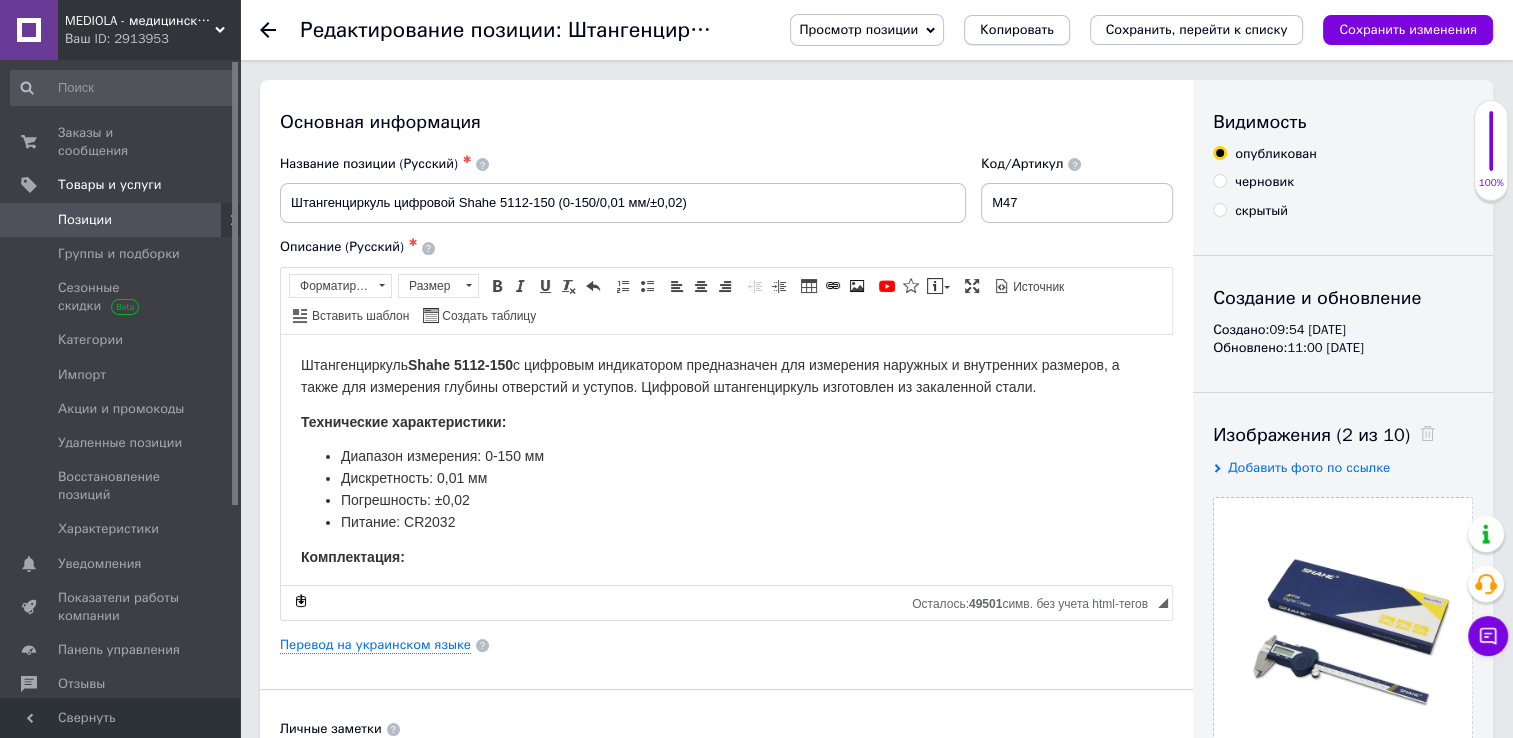 click on "Копировать" at bounding box center [1016, 30] 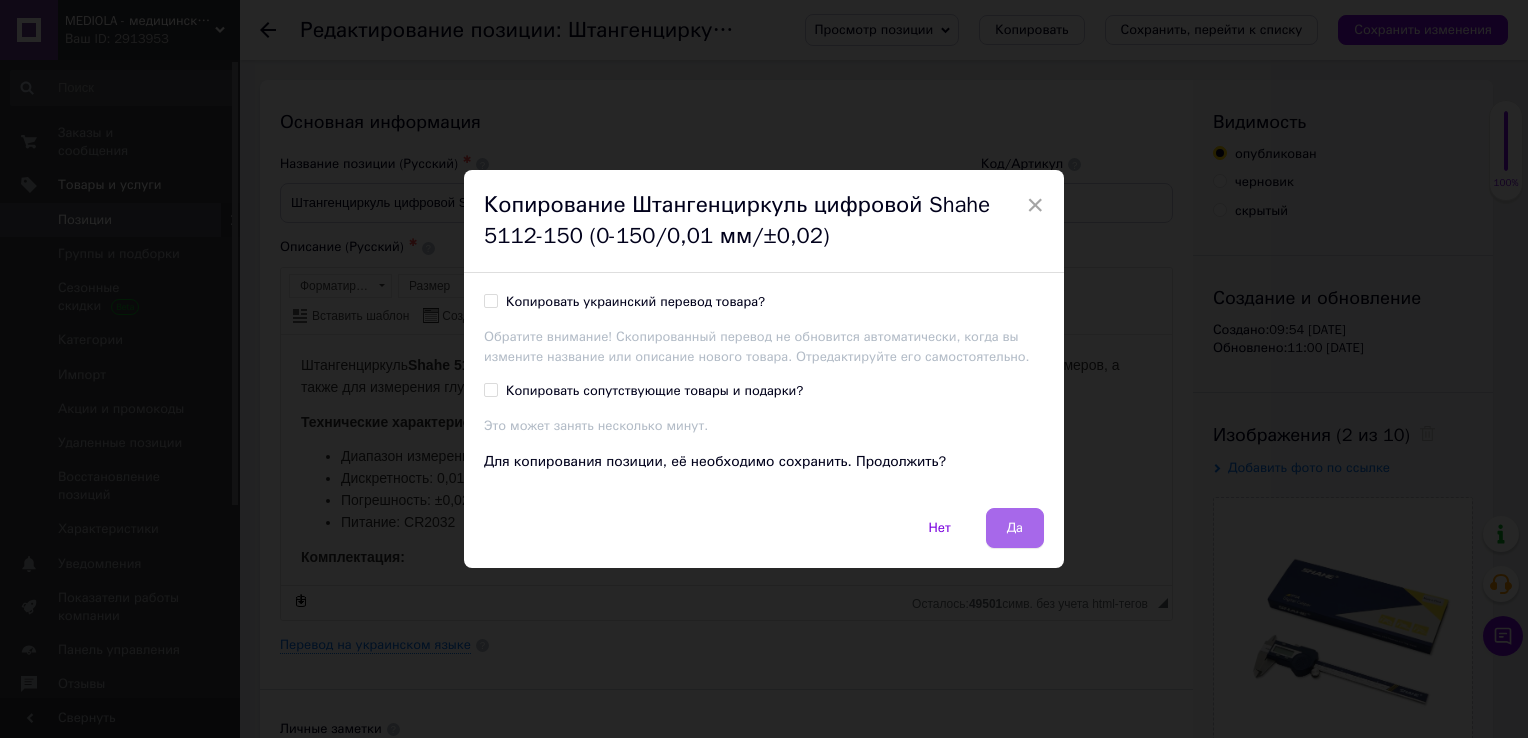 click on "Да" at bounding box center [1015, 528] 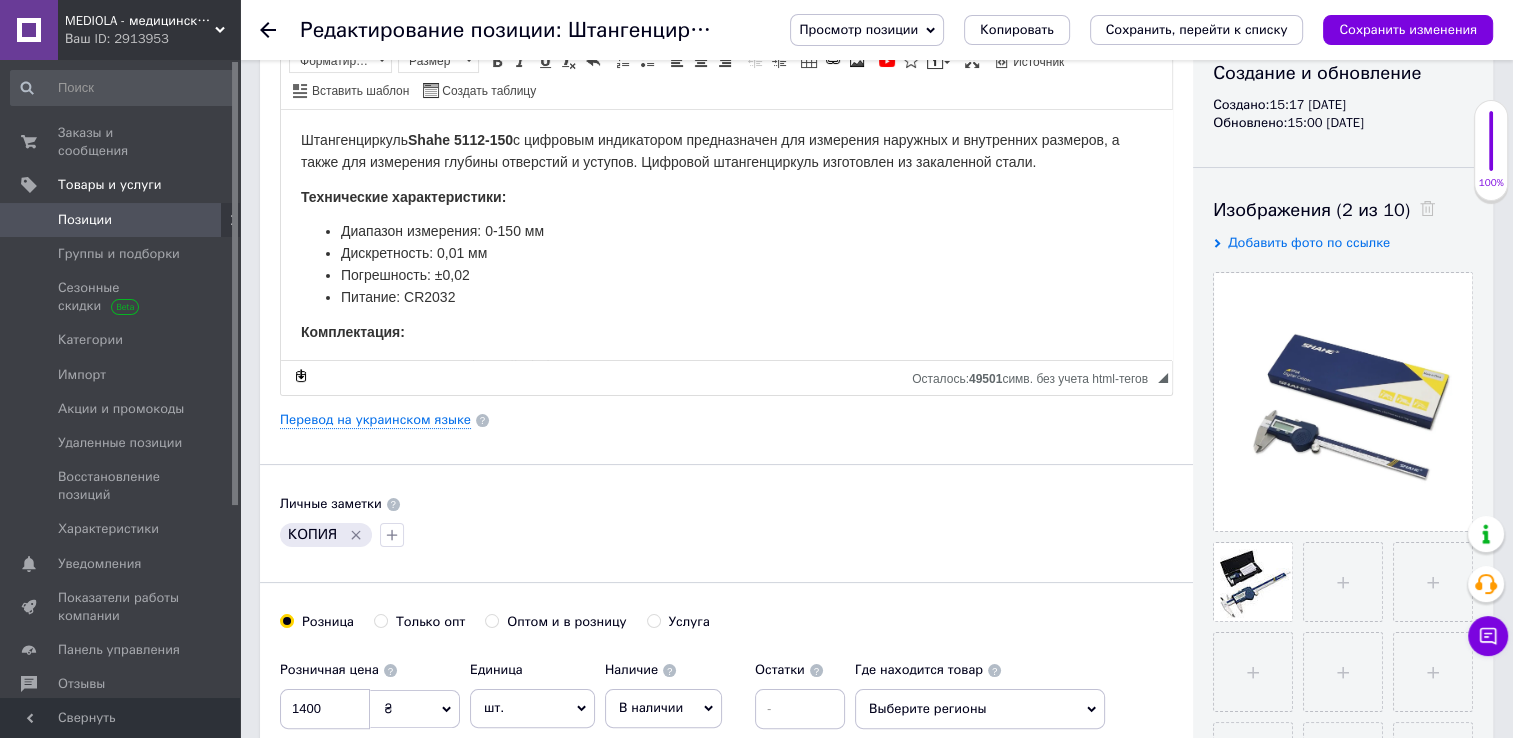 scroll, scrollTop: 500, scrollLeft: 0, axis: vertical 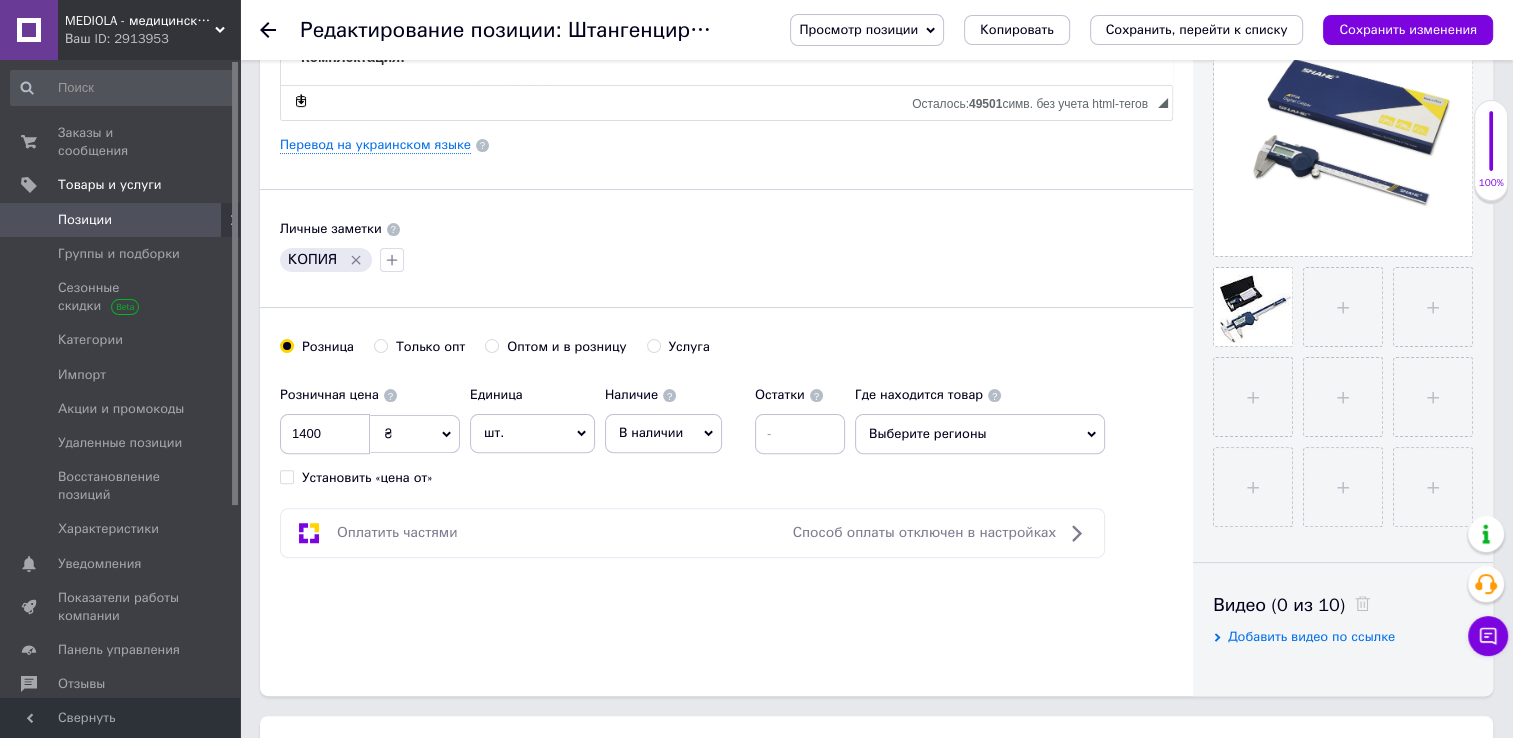 click 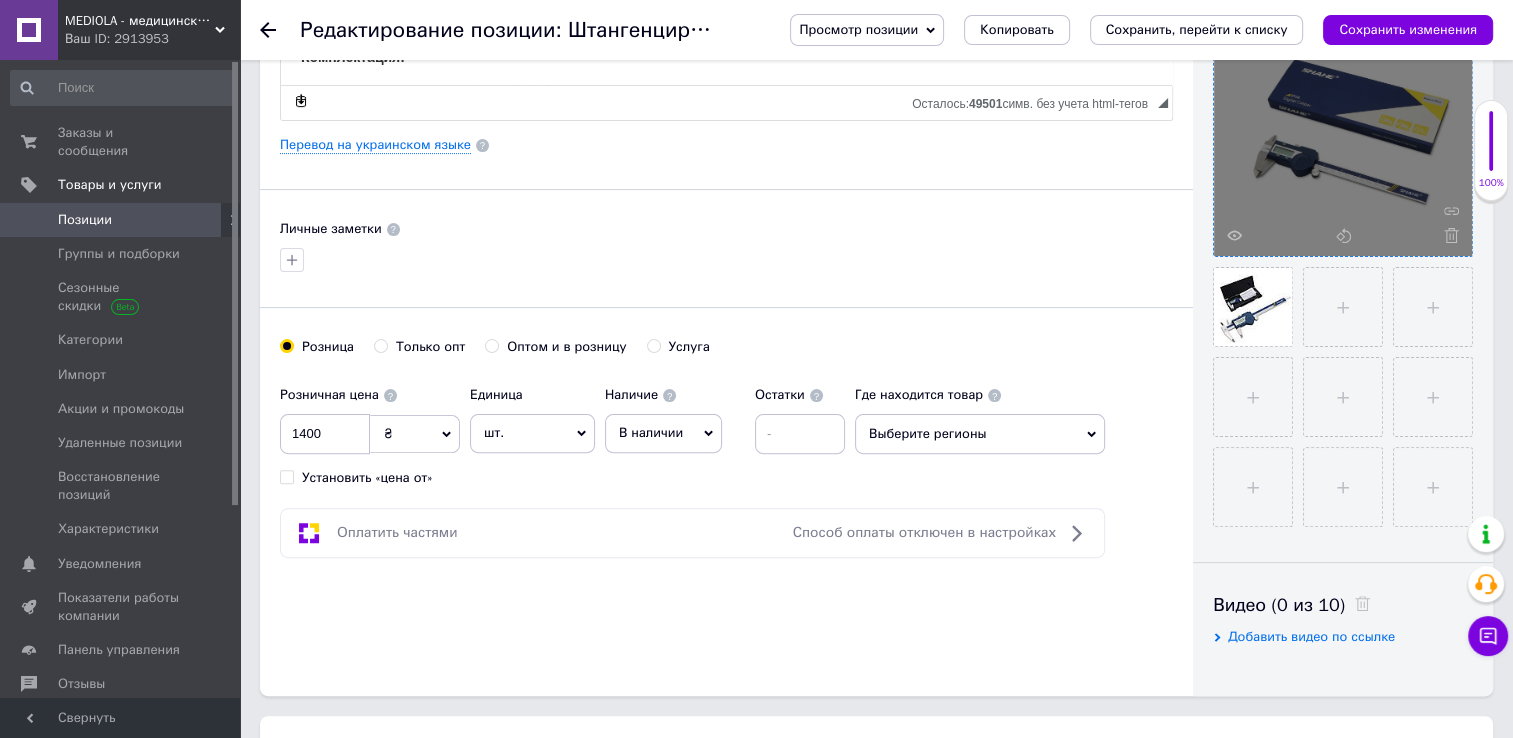 click 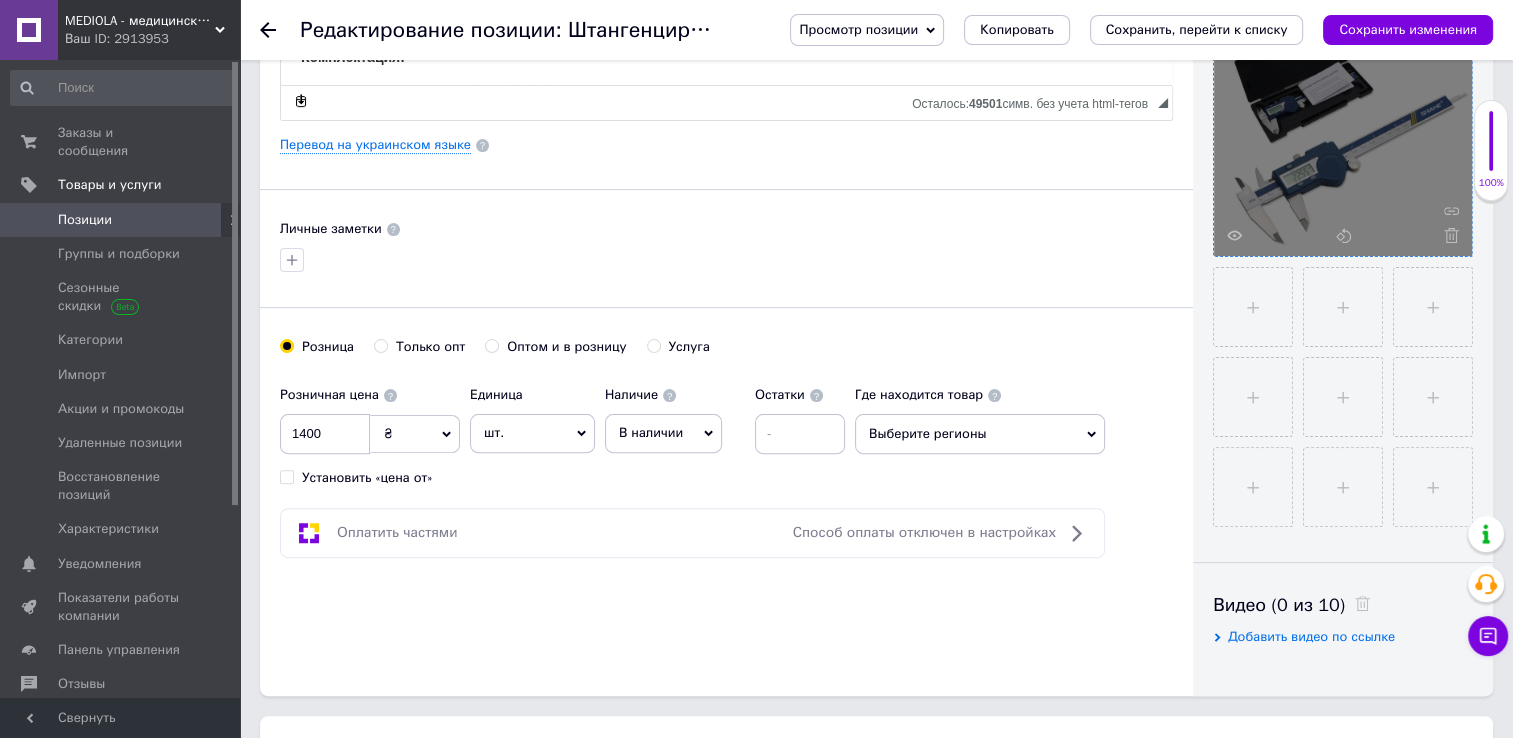 click 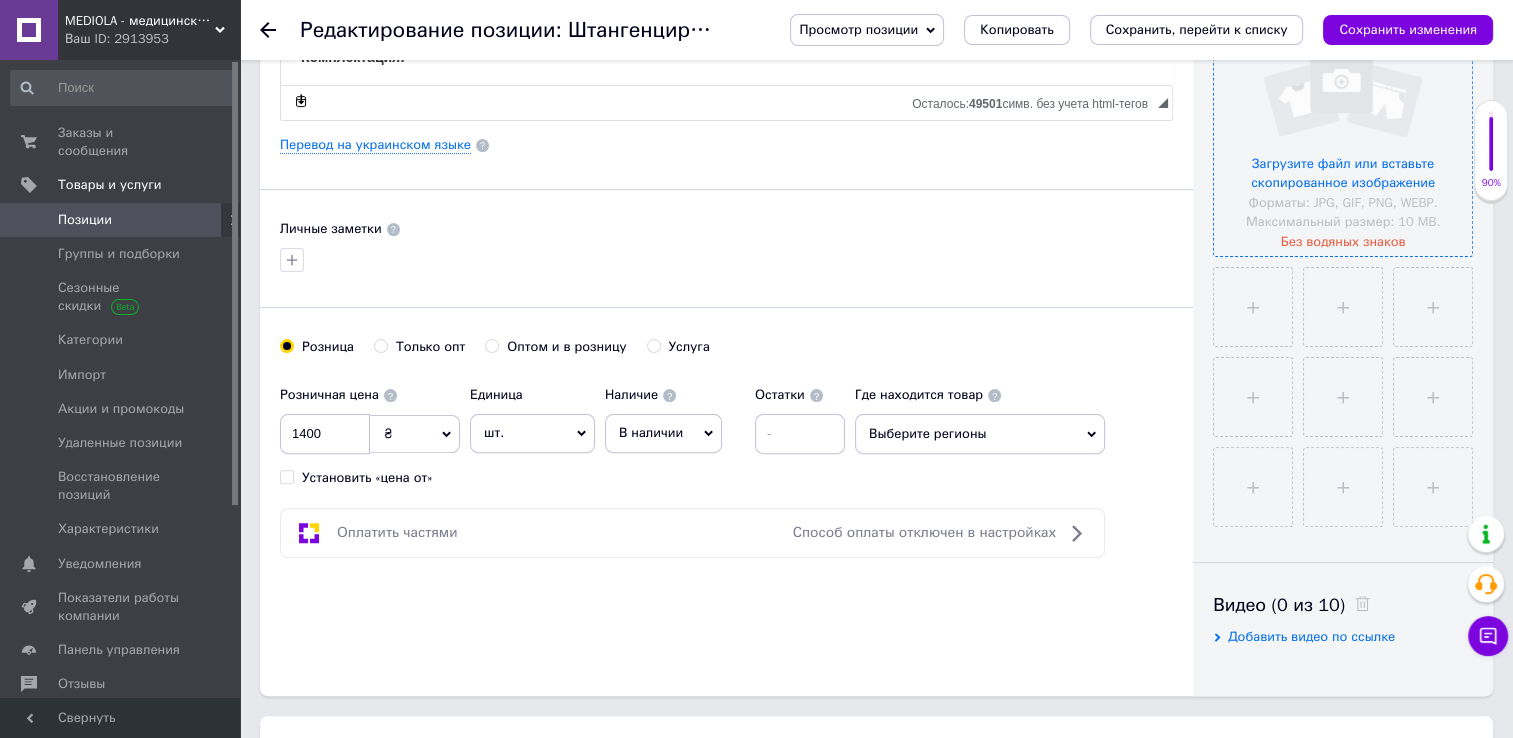 click at bounding box center [1343, 127] 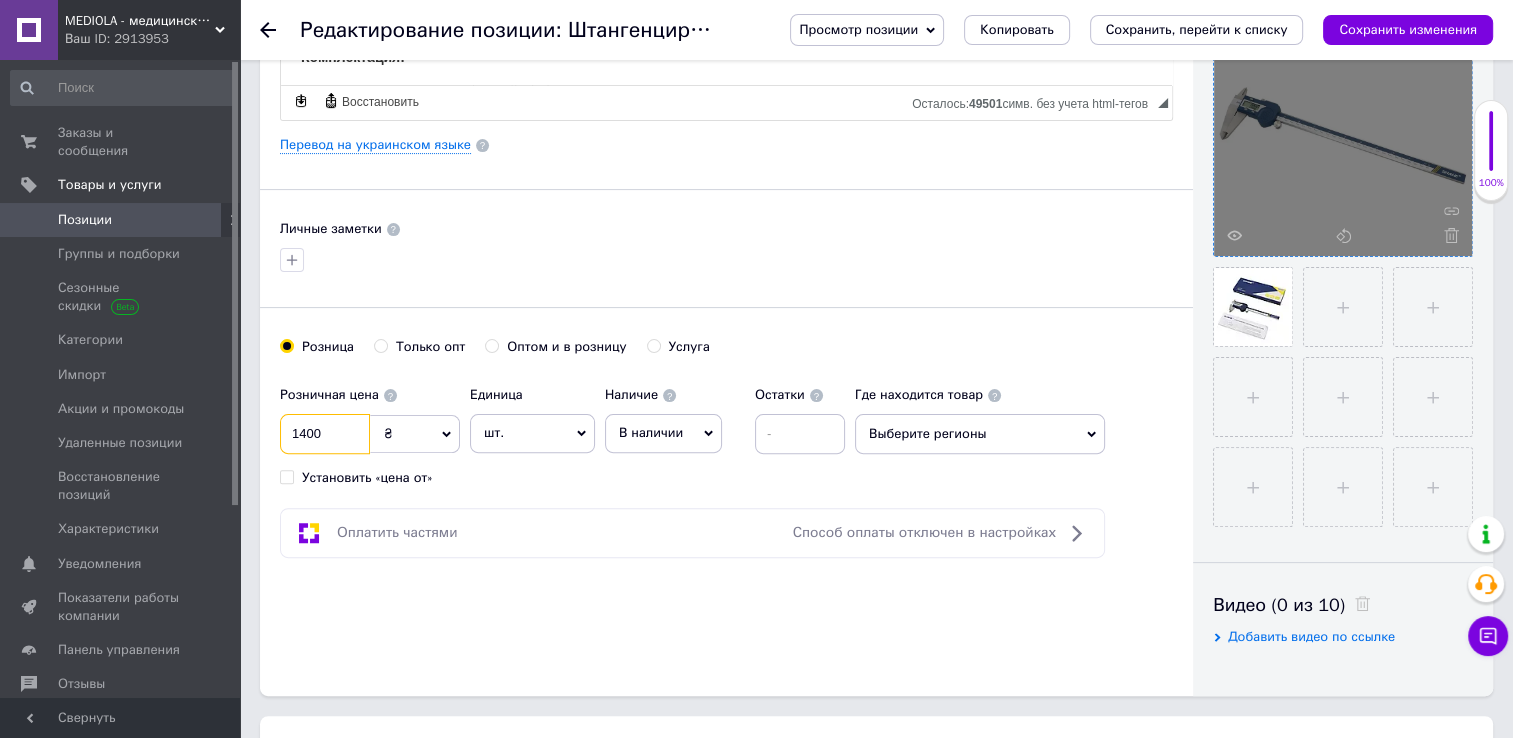 drag, startPoint x: 356, startPoint y: 421, endPoint x: 258, endPoint y: 438, distance: 99.46356 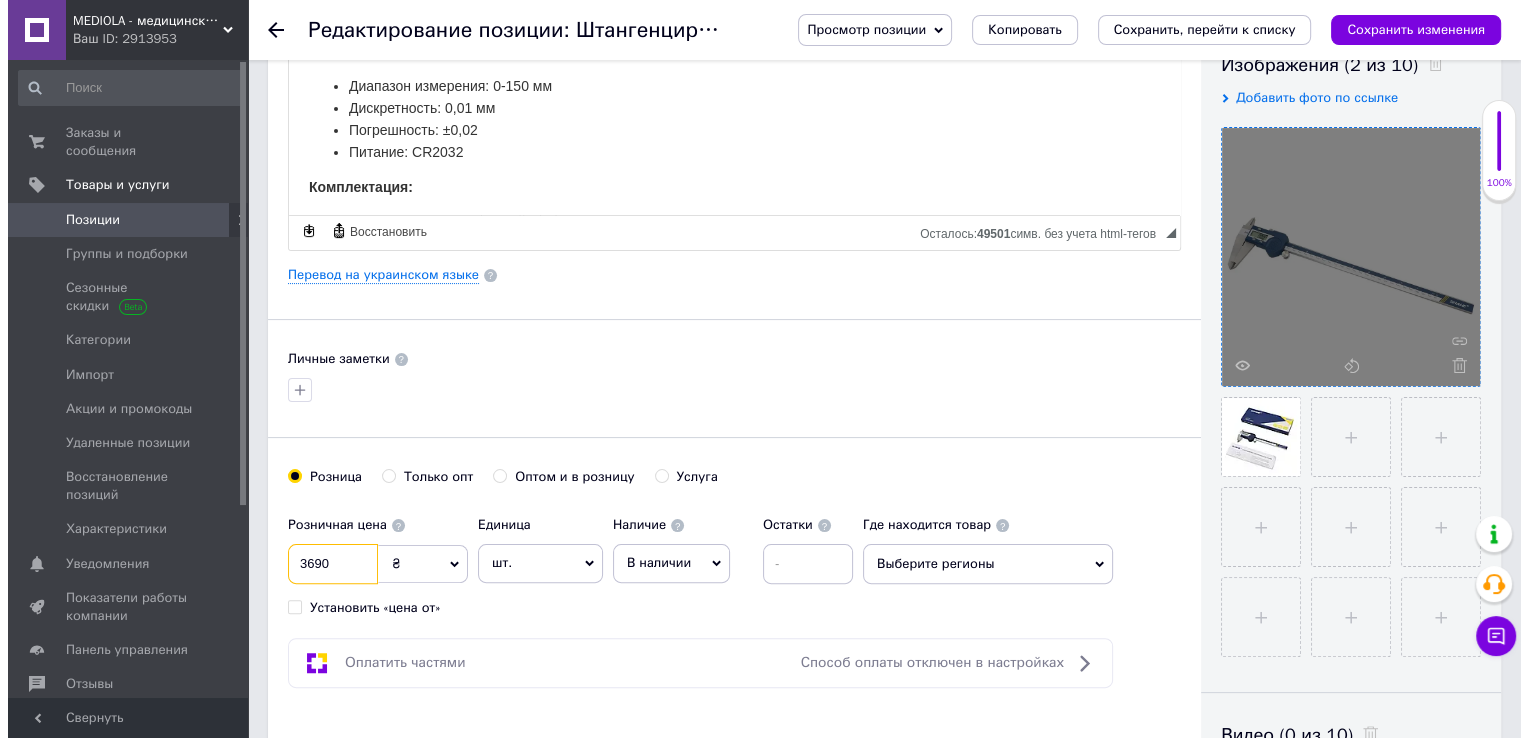 scroll, scrollTop: 300, scrollLeft: 0, axis: vertical 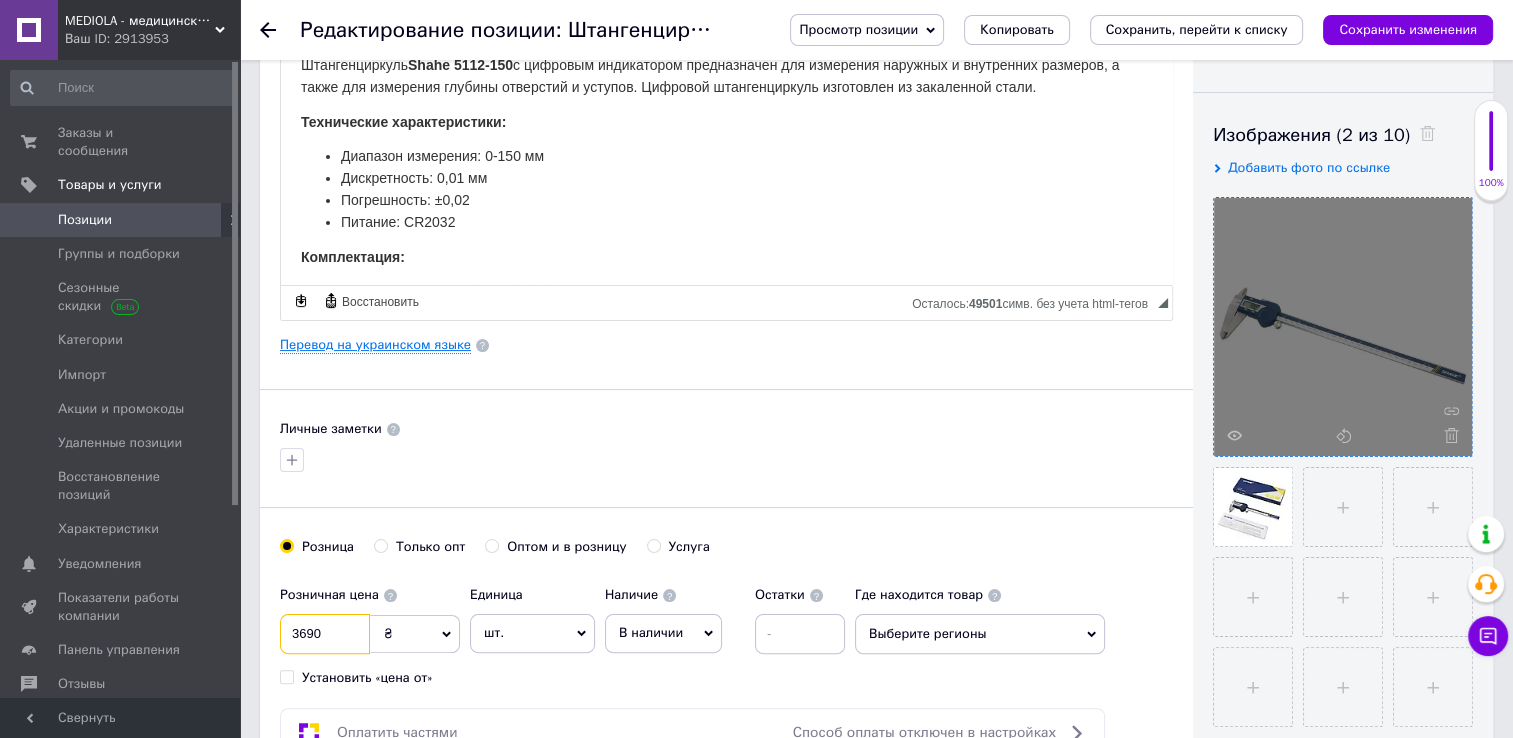 type on "3690" 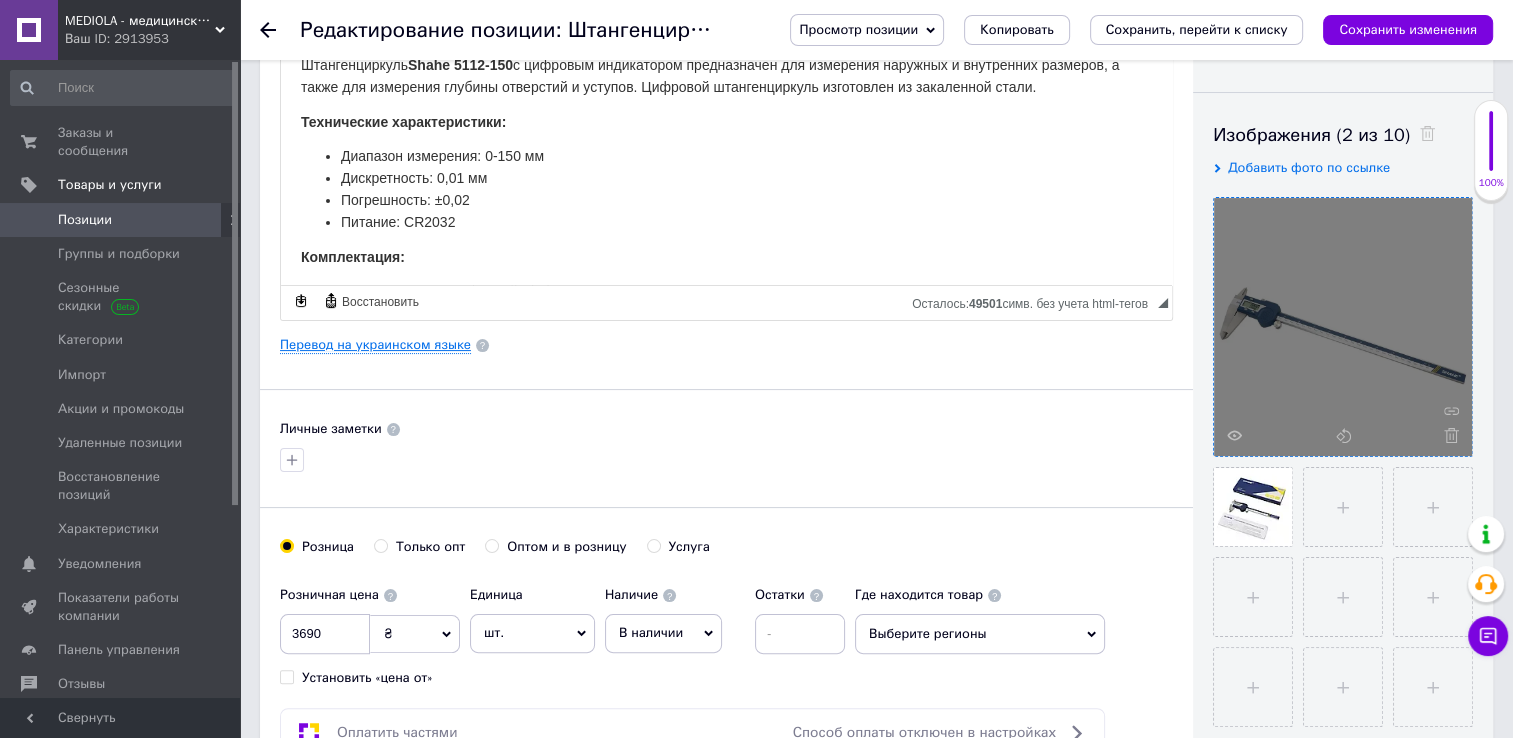 click on "Перевод на украинском языке" at bounding box center [375, 345] 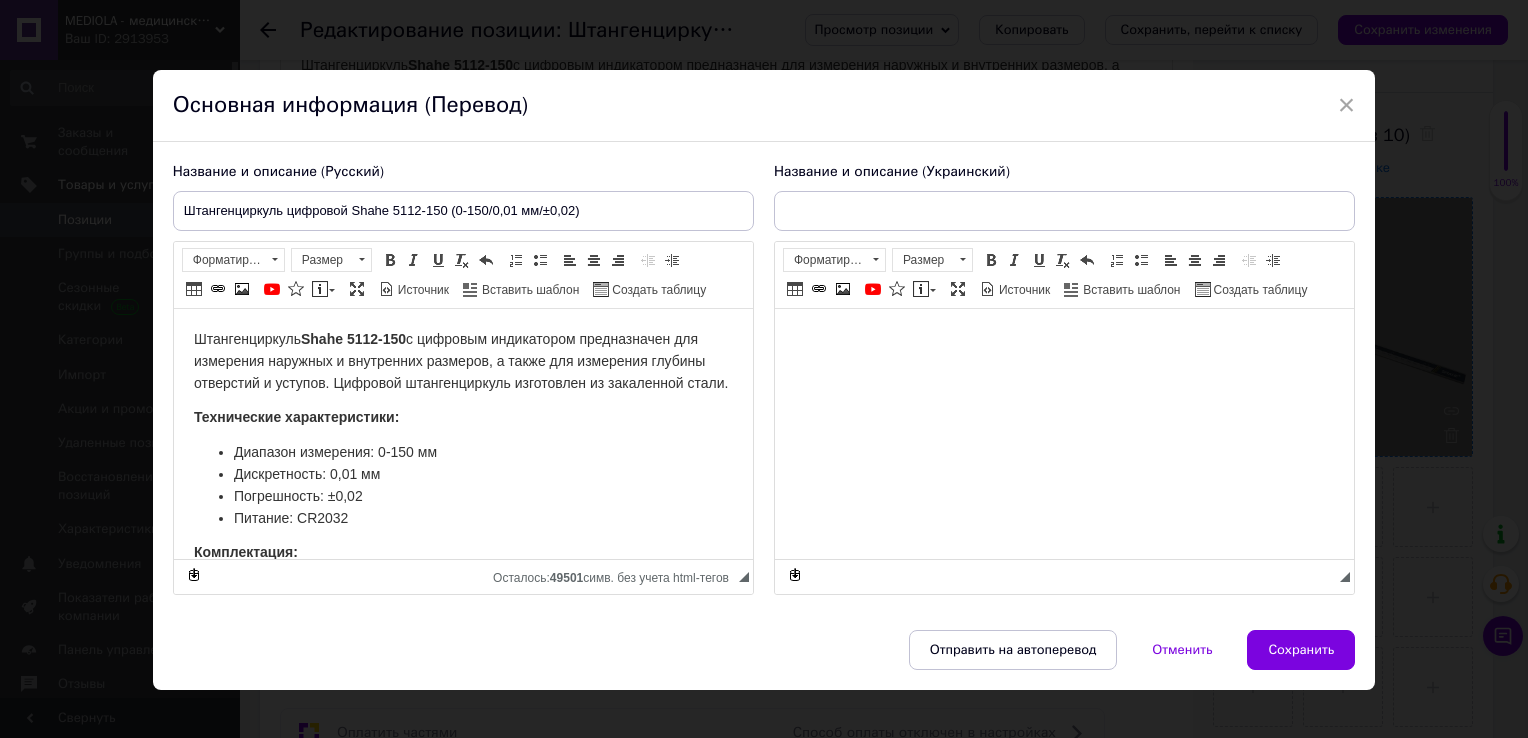 scroll, scrollTop: 0, scrollLeft: 0, axis: both 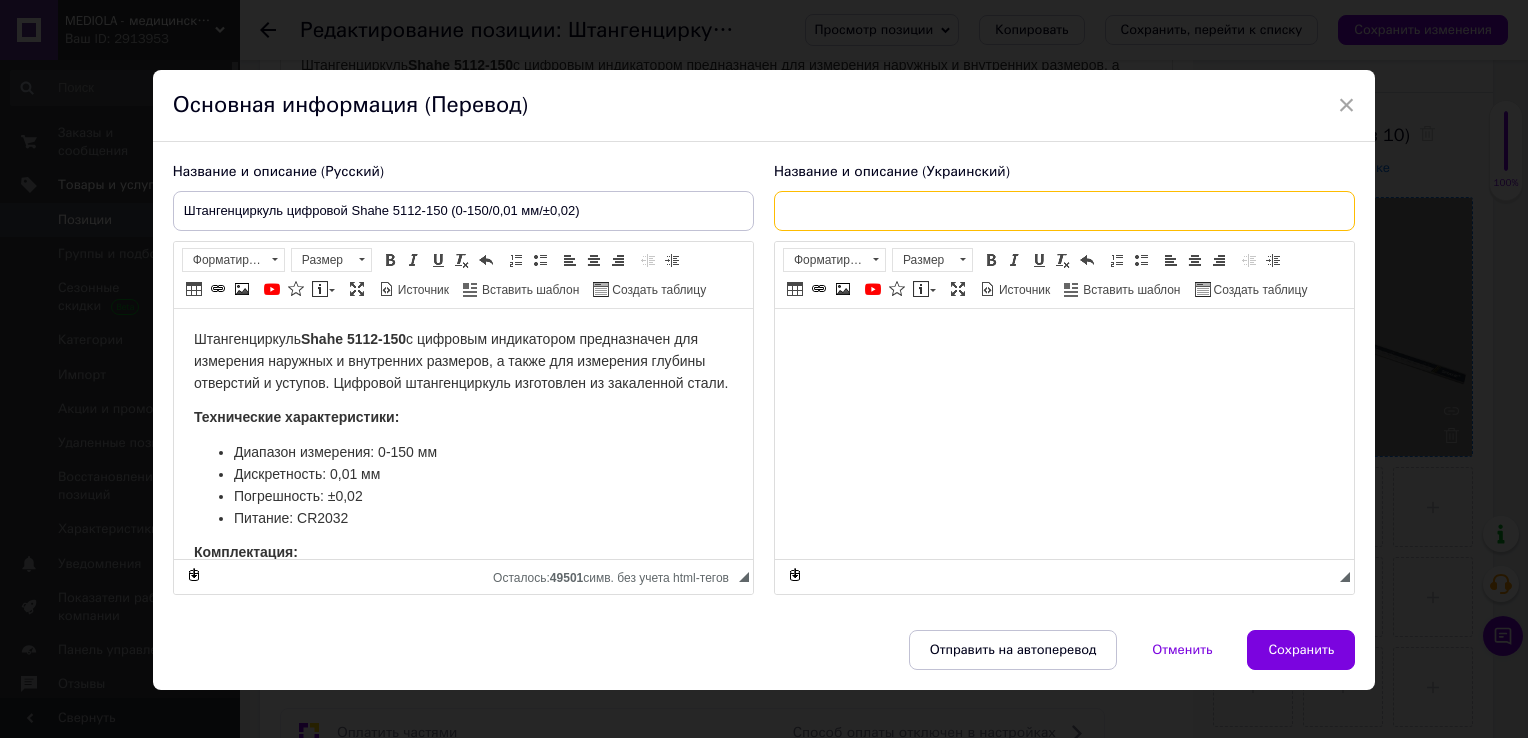 click at bounding box center [1064, 211] 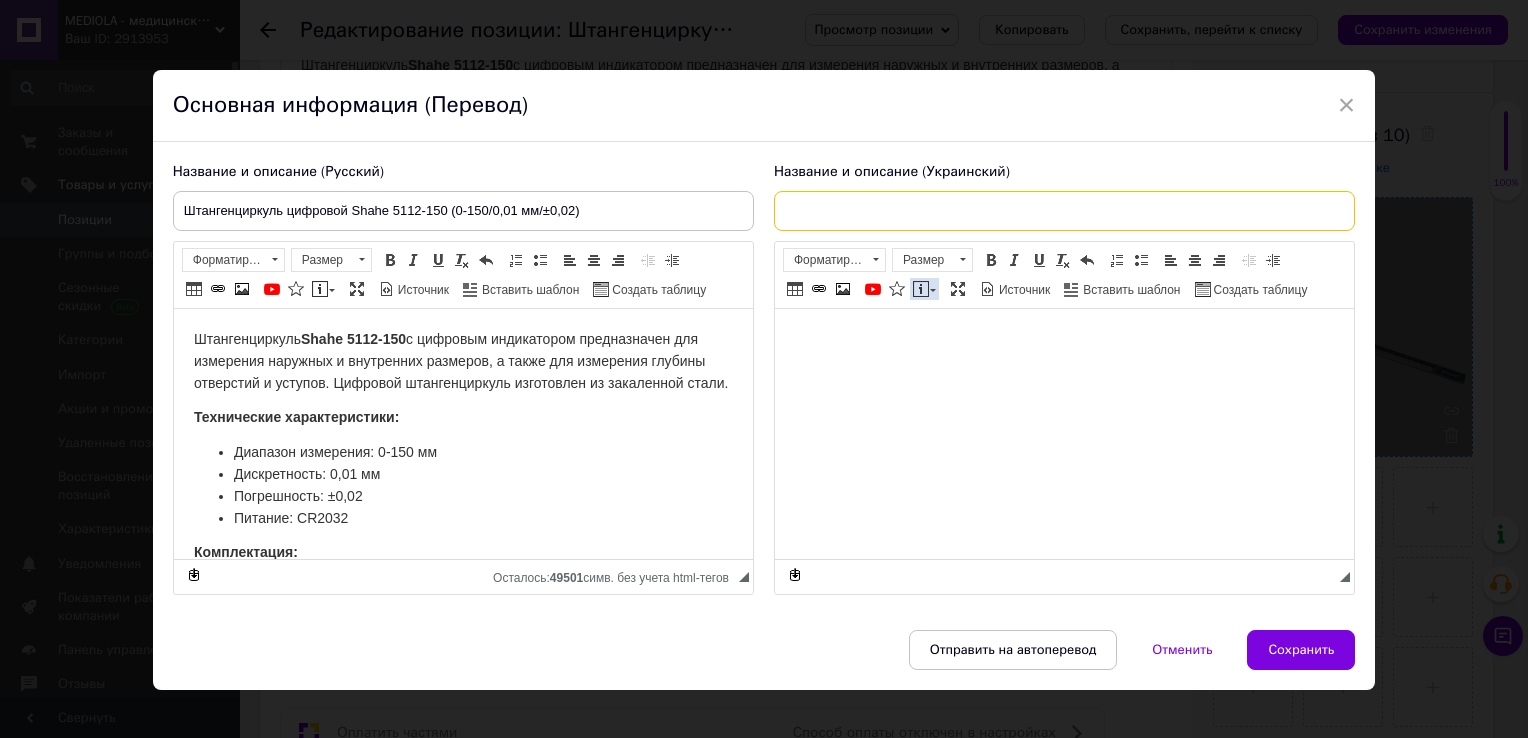 paste on "ШТАНГЕНЦИРКУЛЬ ЦИФРОВОЙ SHAHE 5112-300 (0-300/0,01 ММ) Подробнее: [URL][DOMAIN_NAME]" 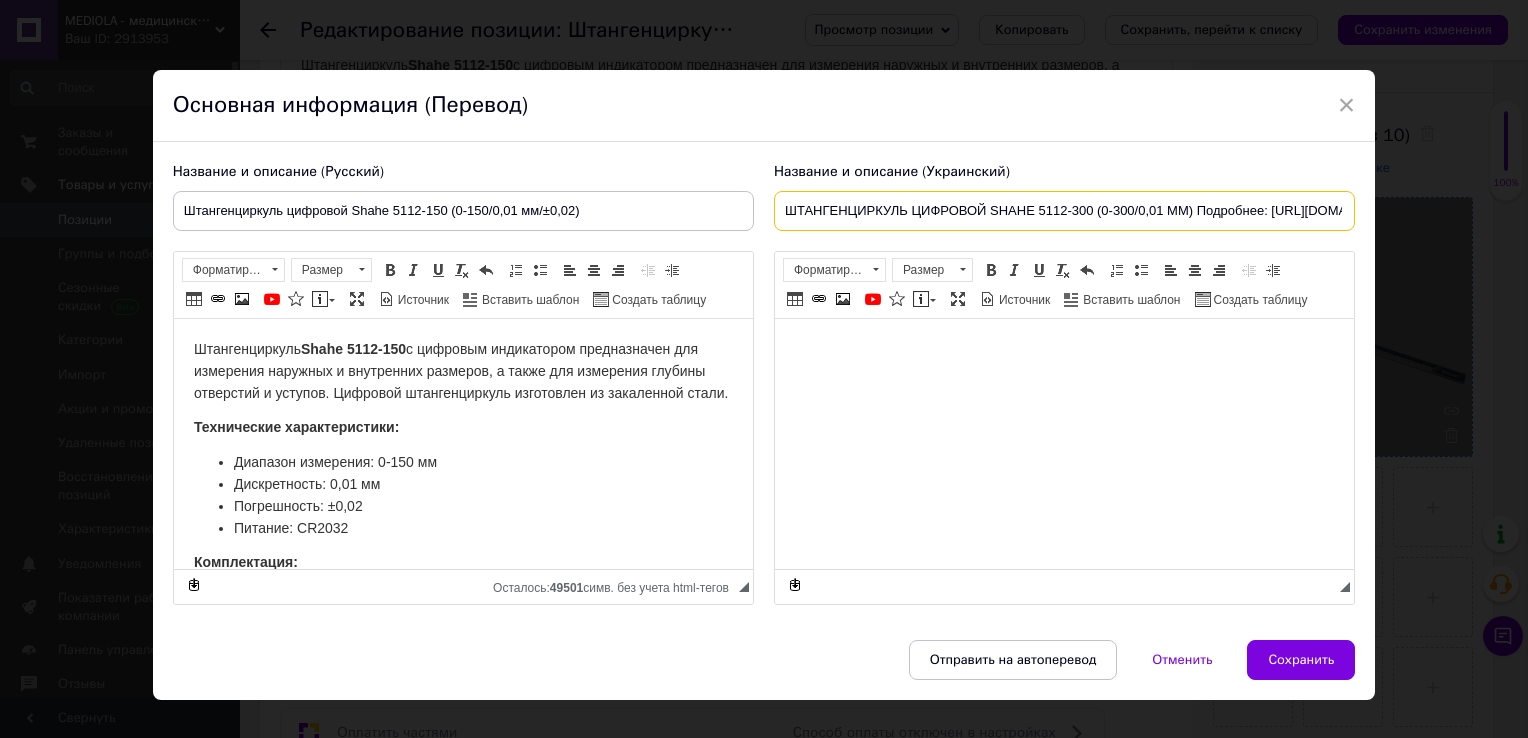 scroll, scrollTop: 0, scrollLeft: 300, axis: horizontal 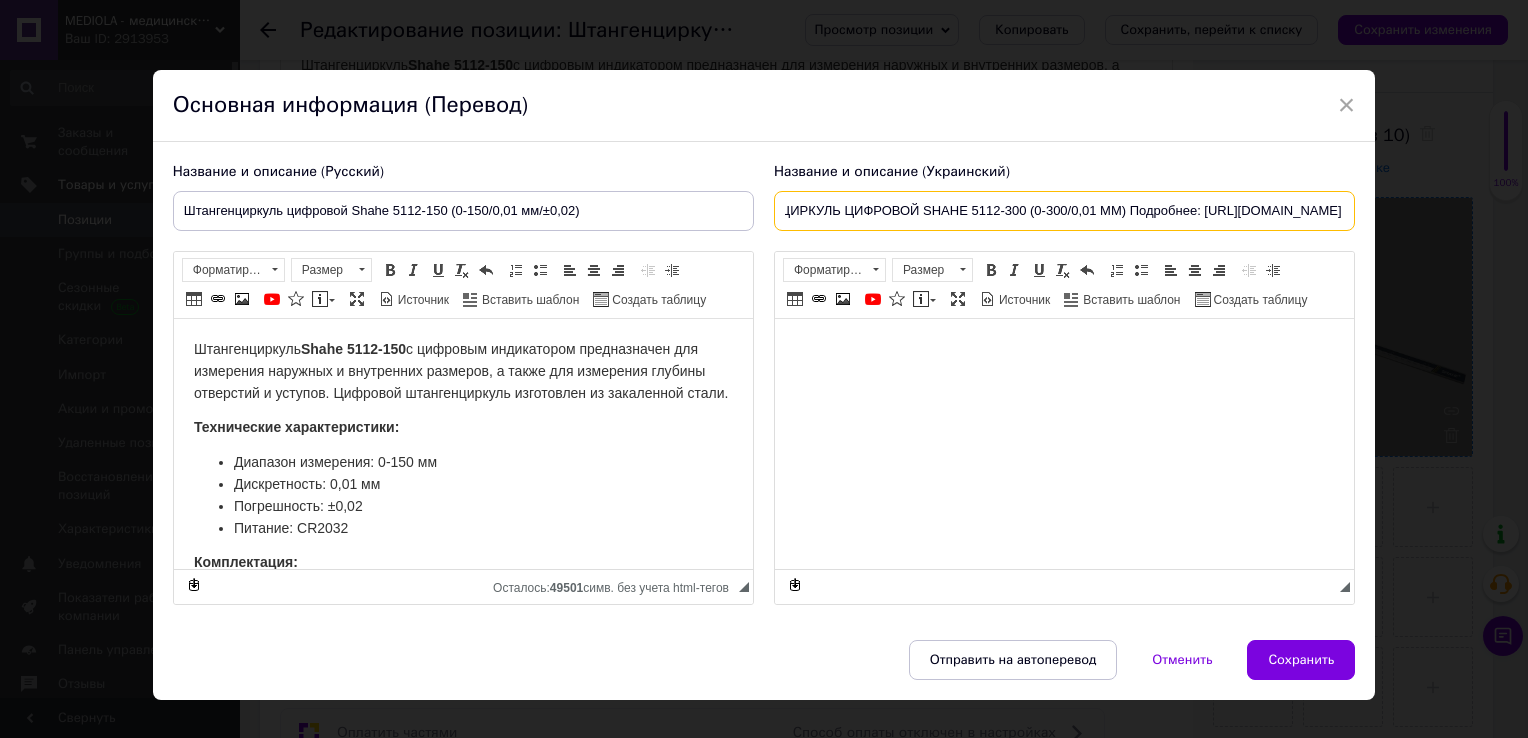 drag, startPoint x: 1307, startPoint y: 211, endPoint x: 1521, endPoint y: 215, distance: 214.03738 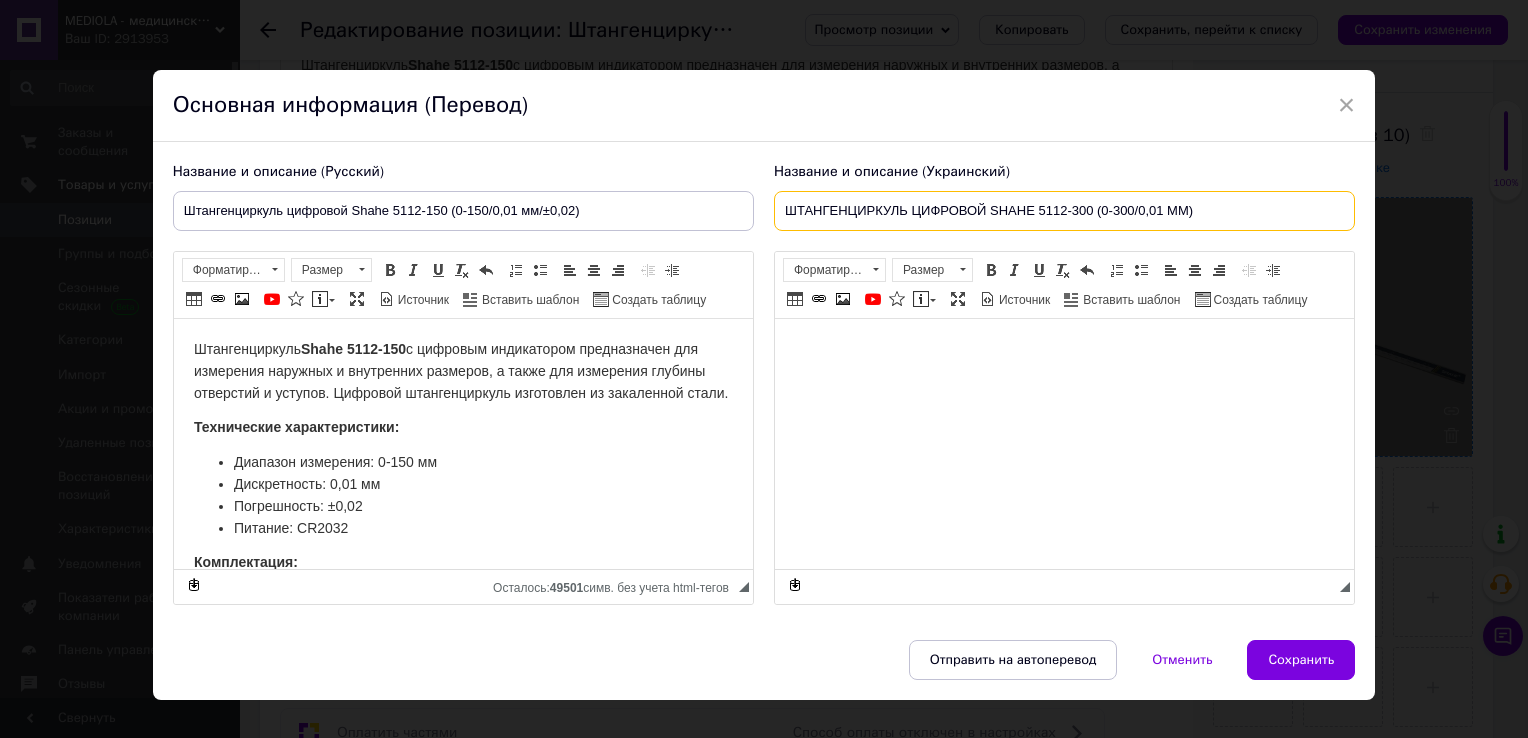 scroll, scrollTop: 0, scrollLeft: 0, axis: both 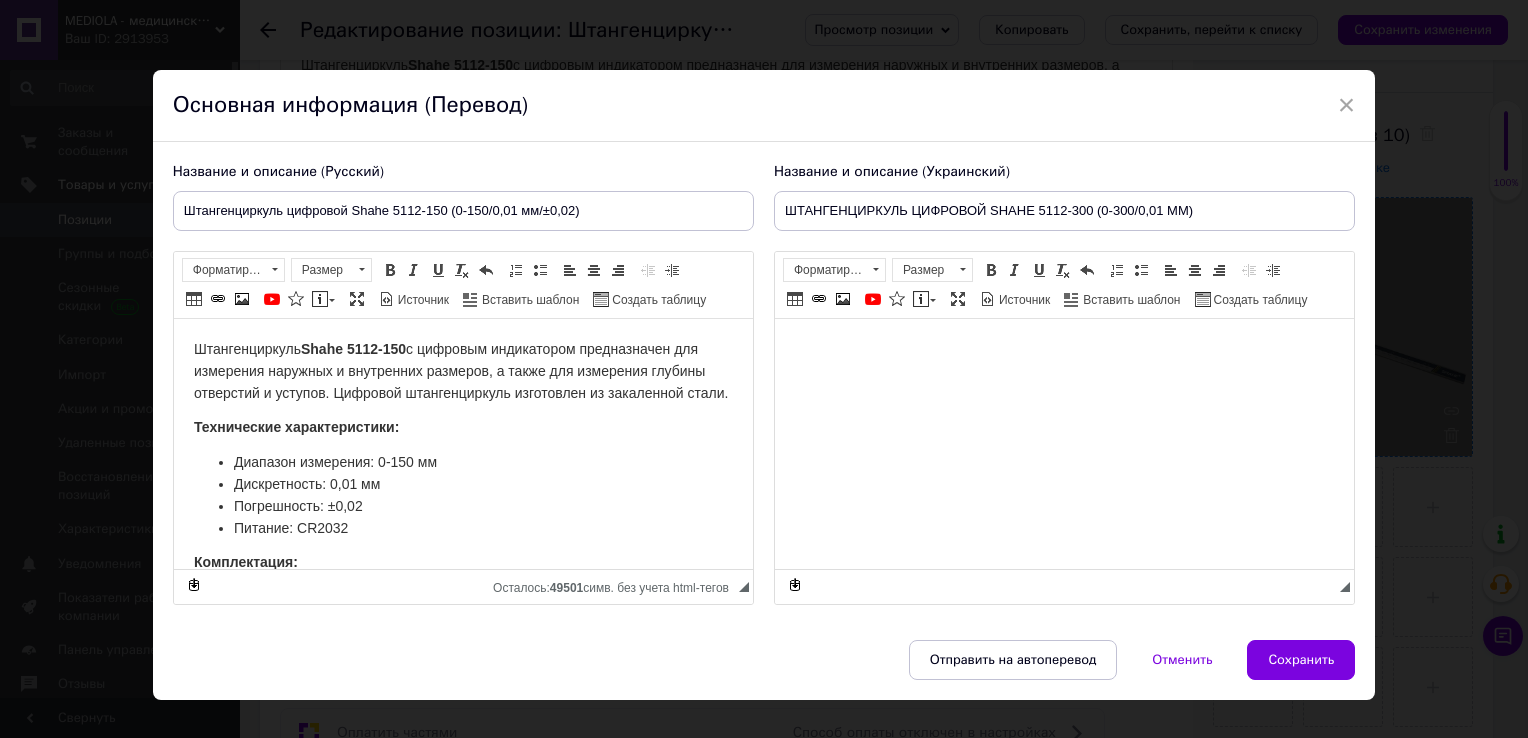 click at bounding box center [1063, 349] 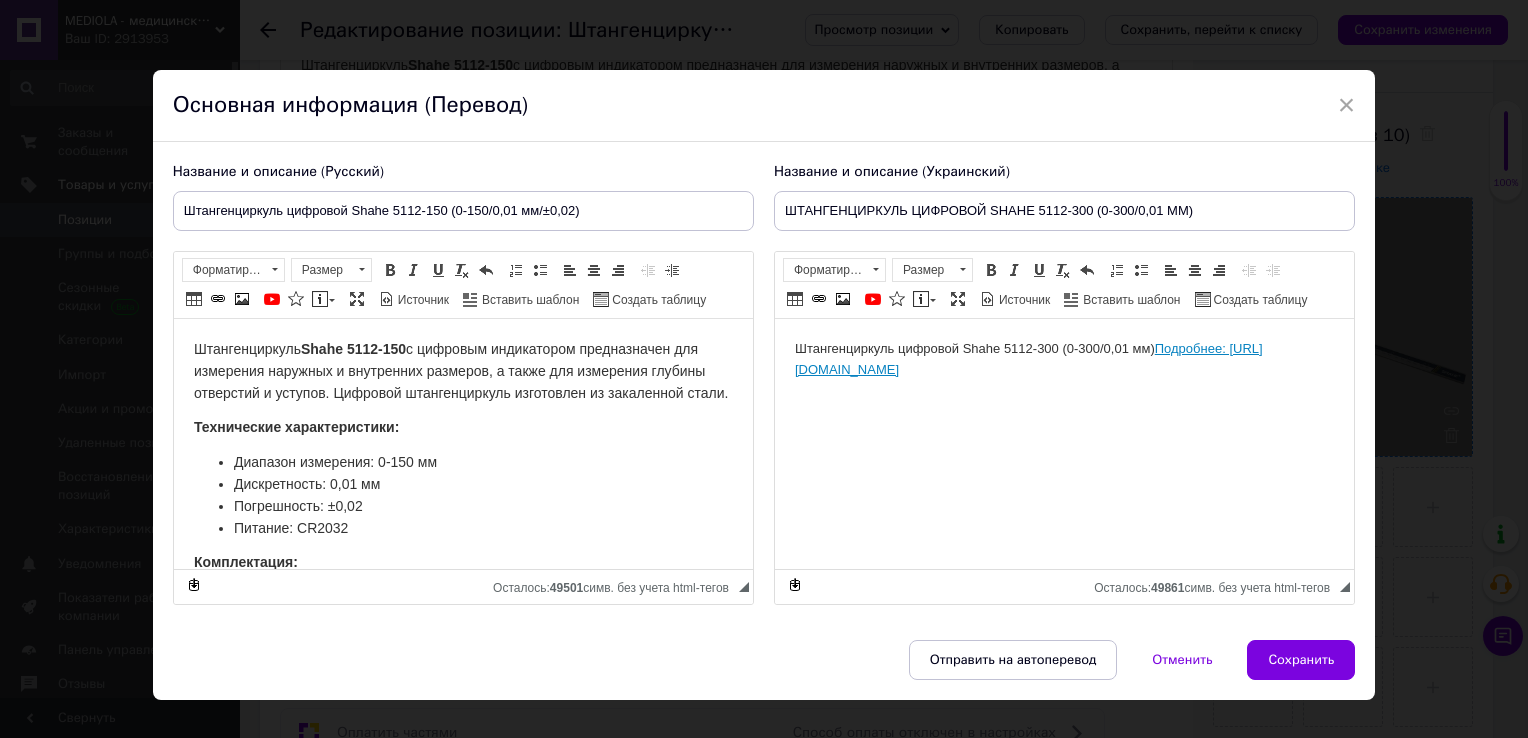 drag, startPoint x: 1329, startPoint y: 365, endPoint x: 643, endPoint y: 395, distance: 686.65564 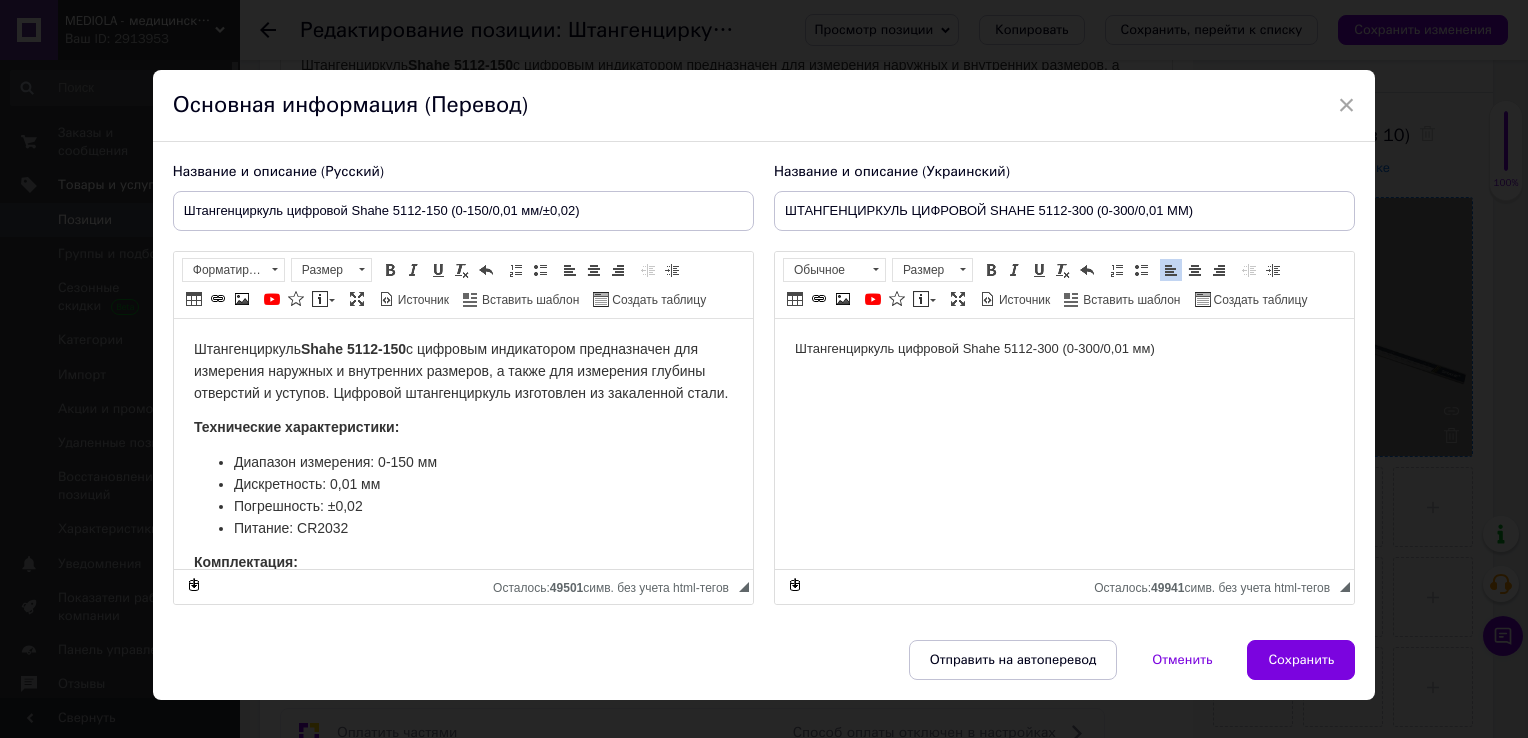 drag, startPoint x: 1199, startPoint y: 349, endPoint x: 742, endPoint y: 357, distance: 457.07 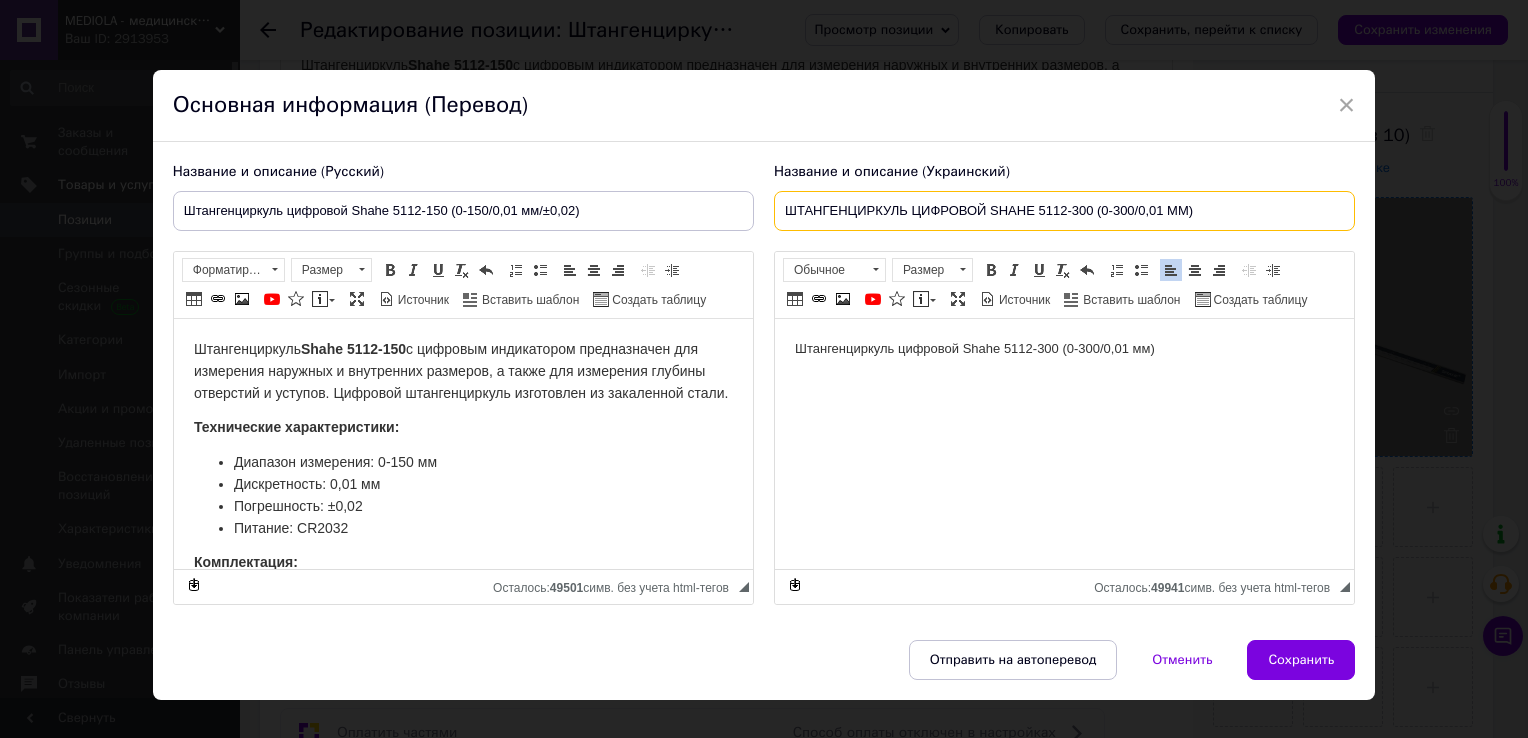 drag, startPoint x: 1233, startPoint y: 216, endPoint x: 393, endPoint y: 207, distance: 840.0482 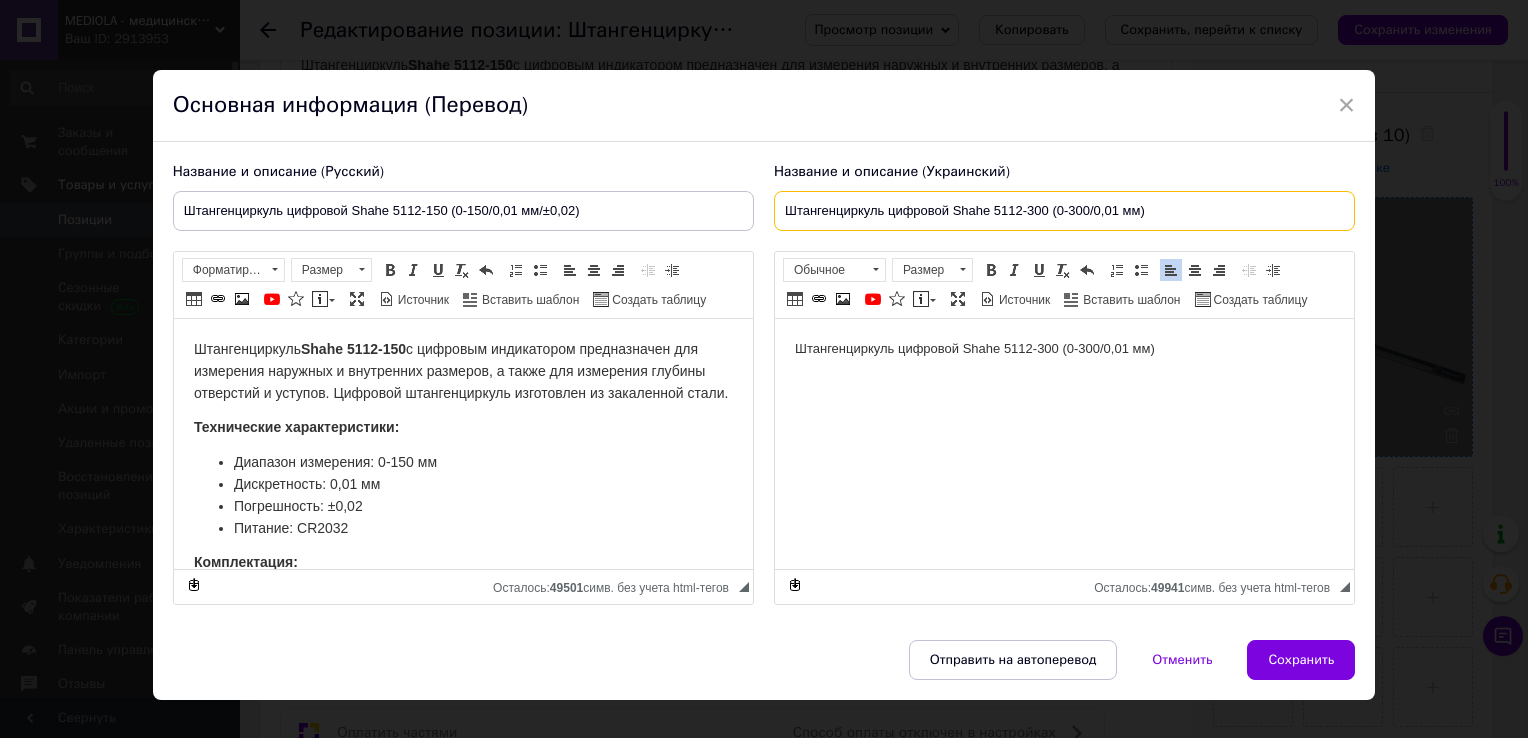 type on "Штангенциркуль цифровой Shahe 5112-300 (0-300/0,01 мм)" 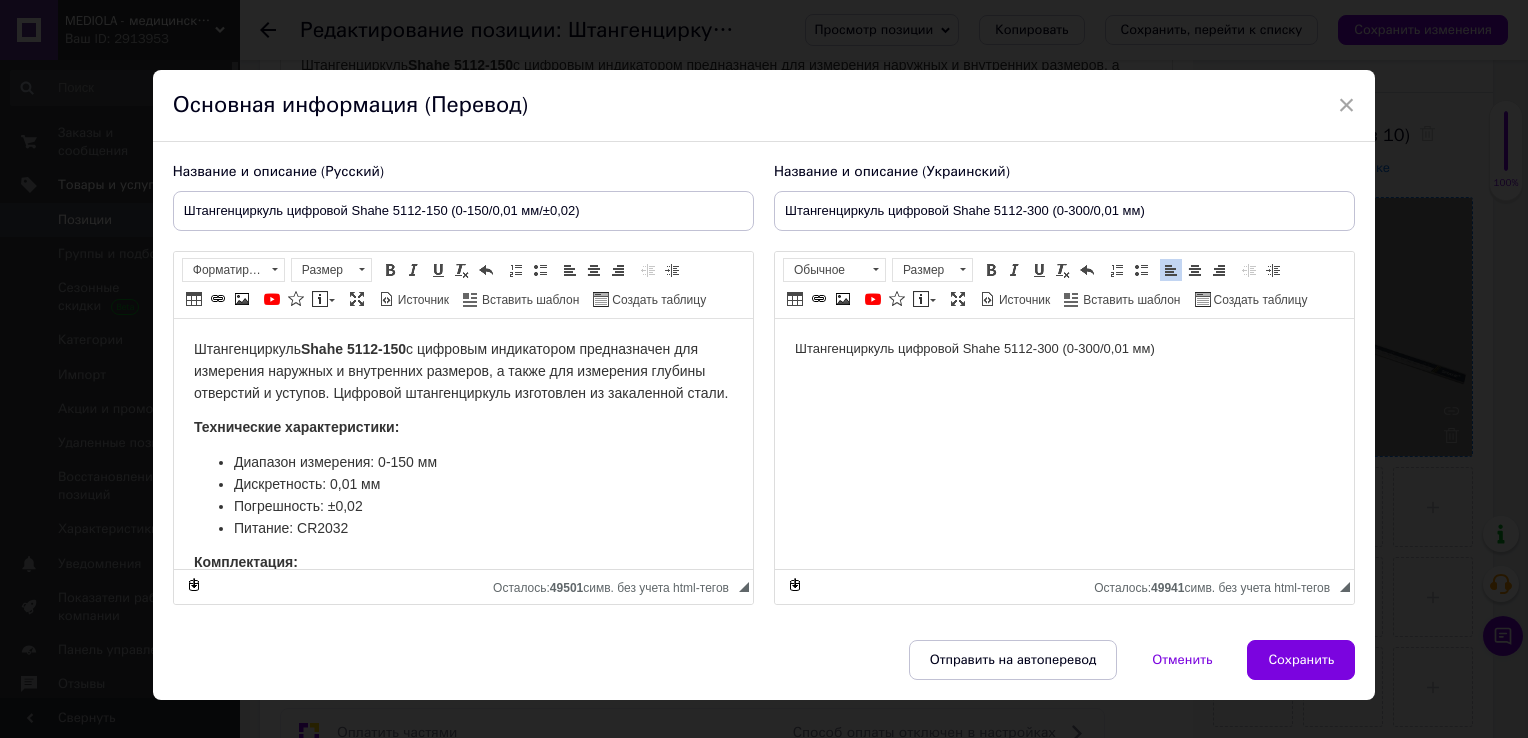 click at bounding box center (1063, 383) 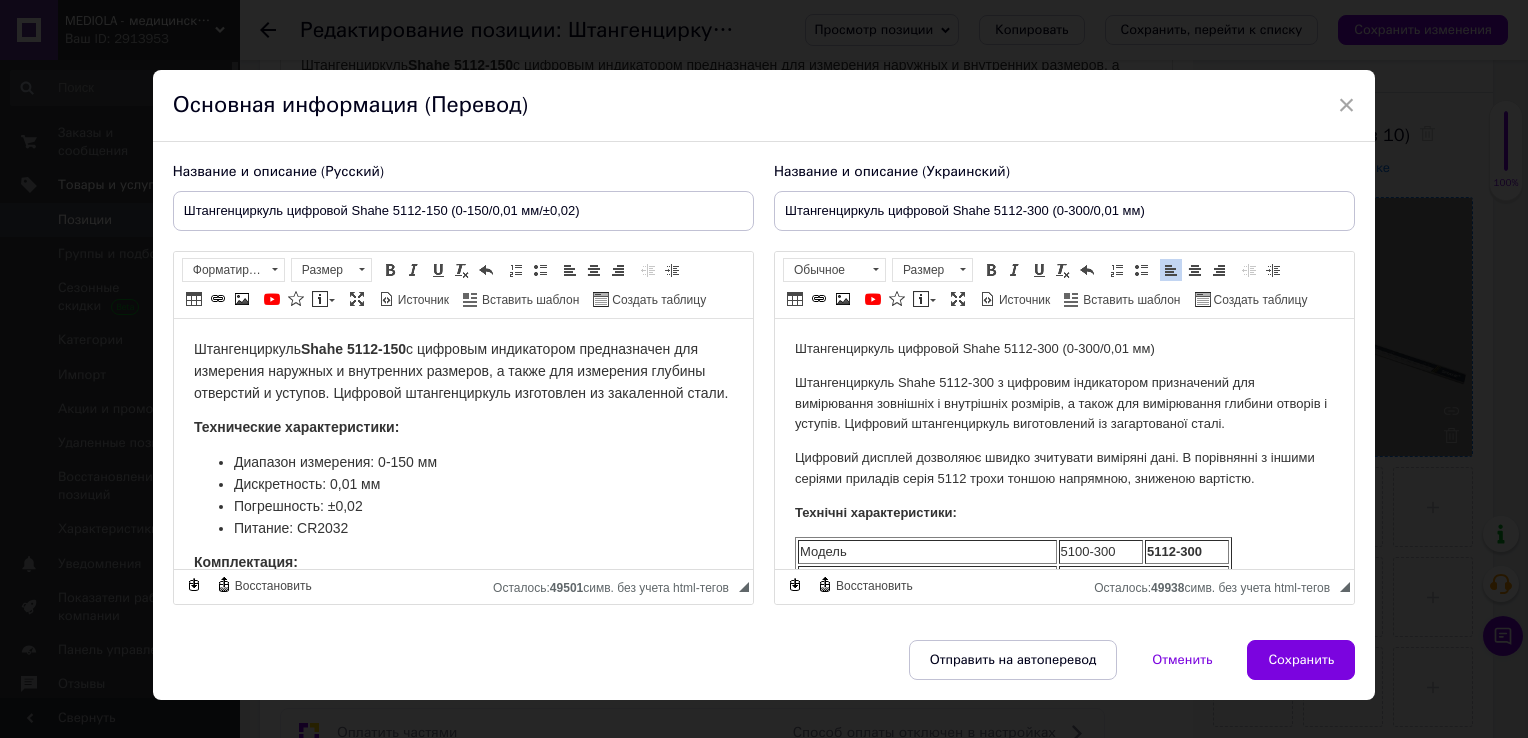 scroll, scrollTop: 266, scrollLeft: 0, axis: vertical 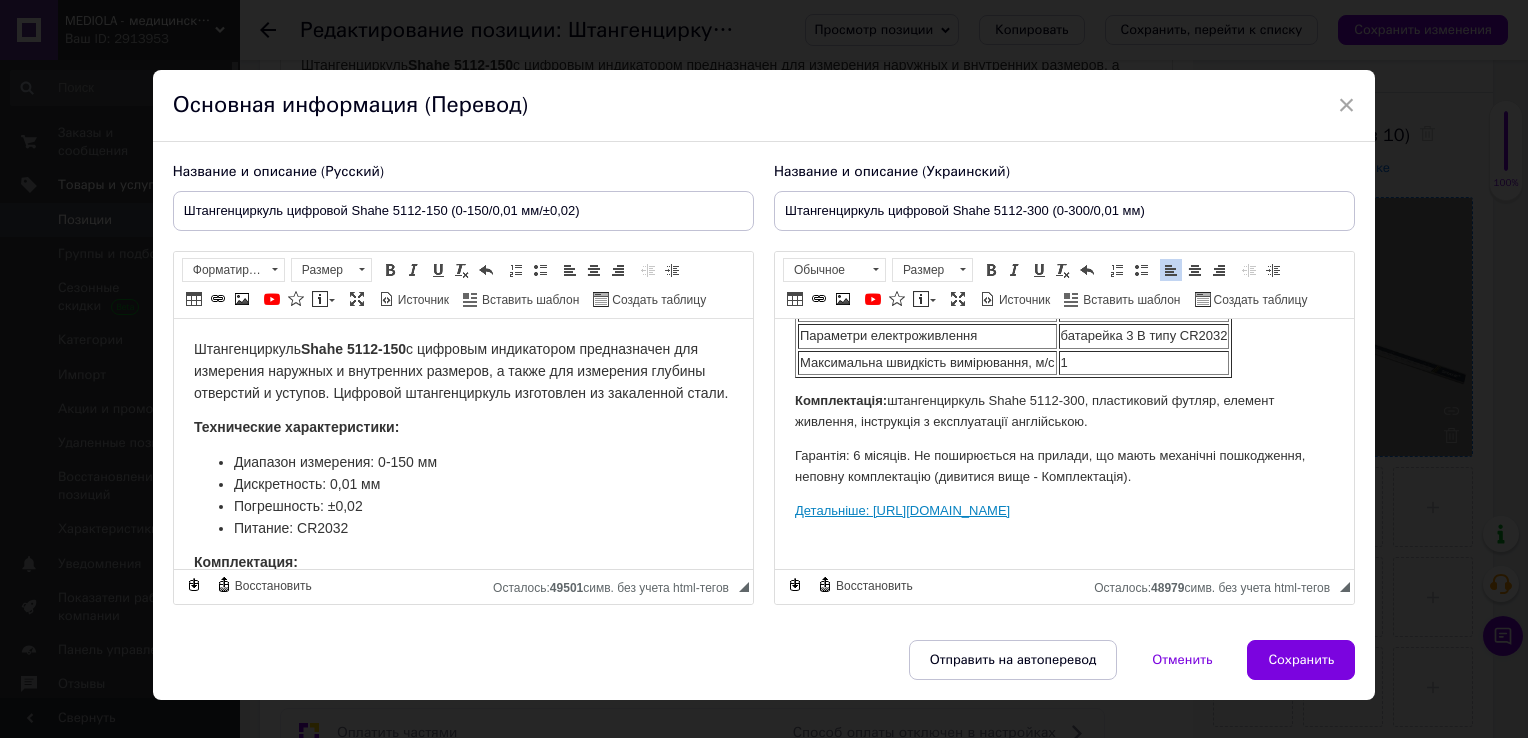 drag, startPoint x: 1322, startPoint y: 558, endPoint x: 834, endPoint y: 564, distance: 488.0369 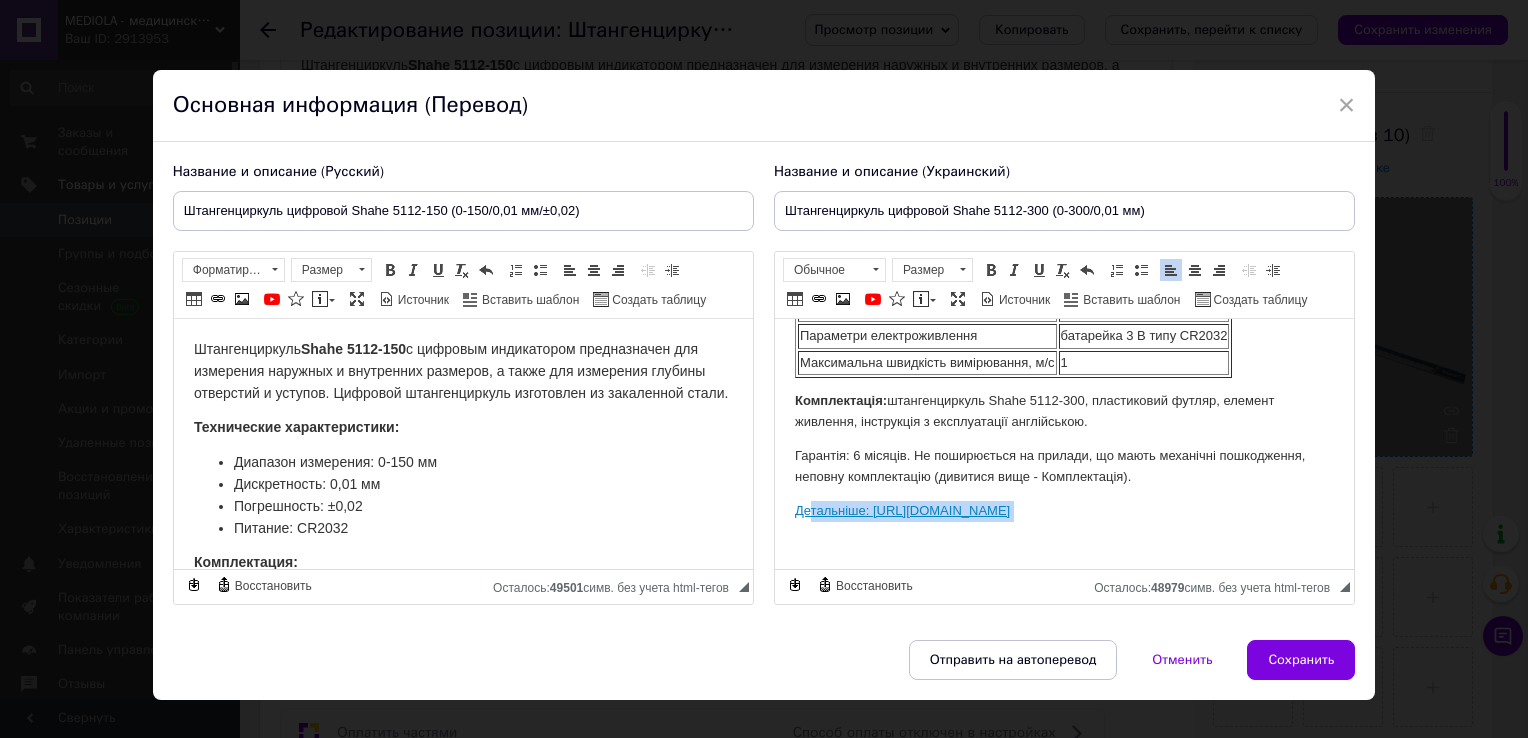 drag, startPoint x: 808, startPoint y: 489, endPoint x: 843, endPoint y: 517, distance: 44.82187 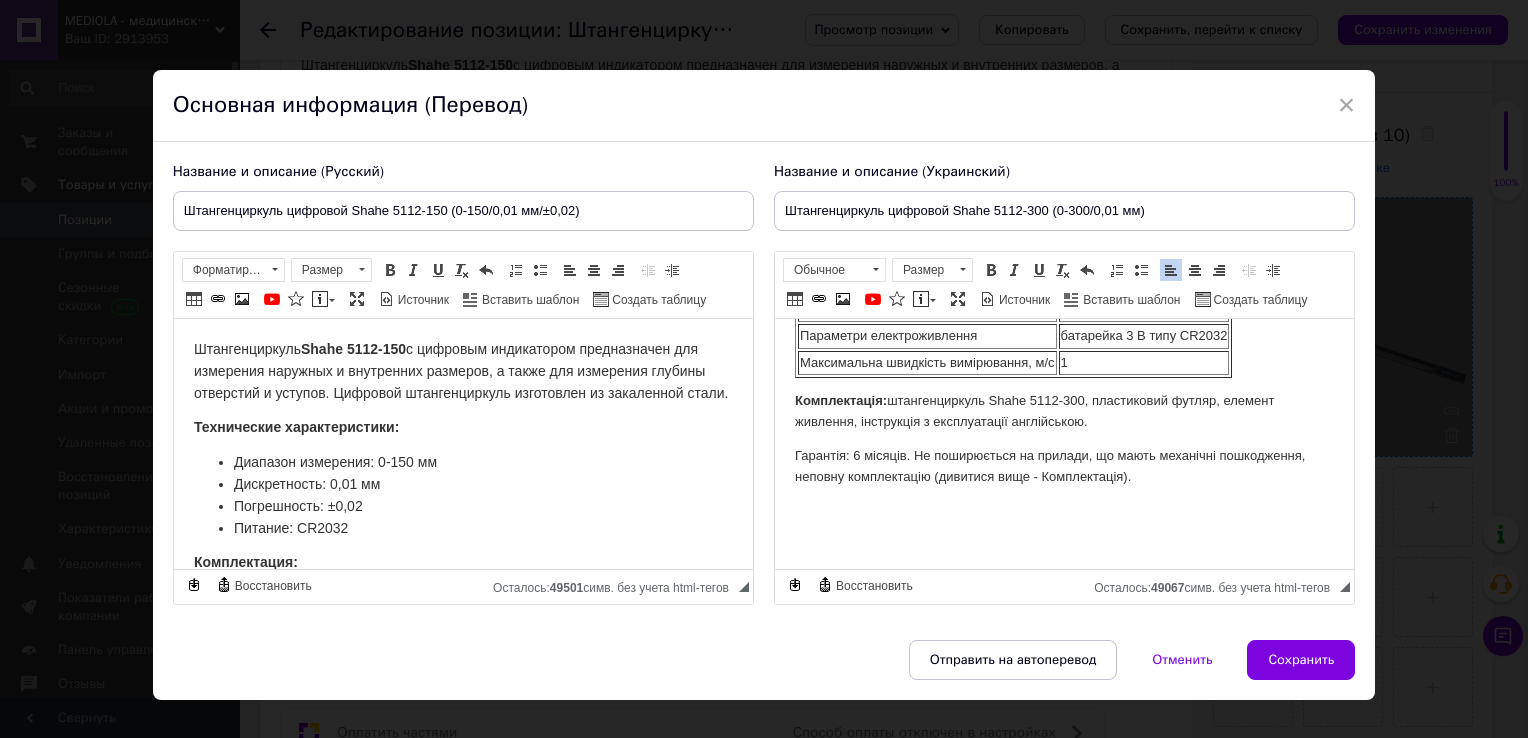 scroll, scrollTop: 289, scrollLeft: 0, axis: vertical 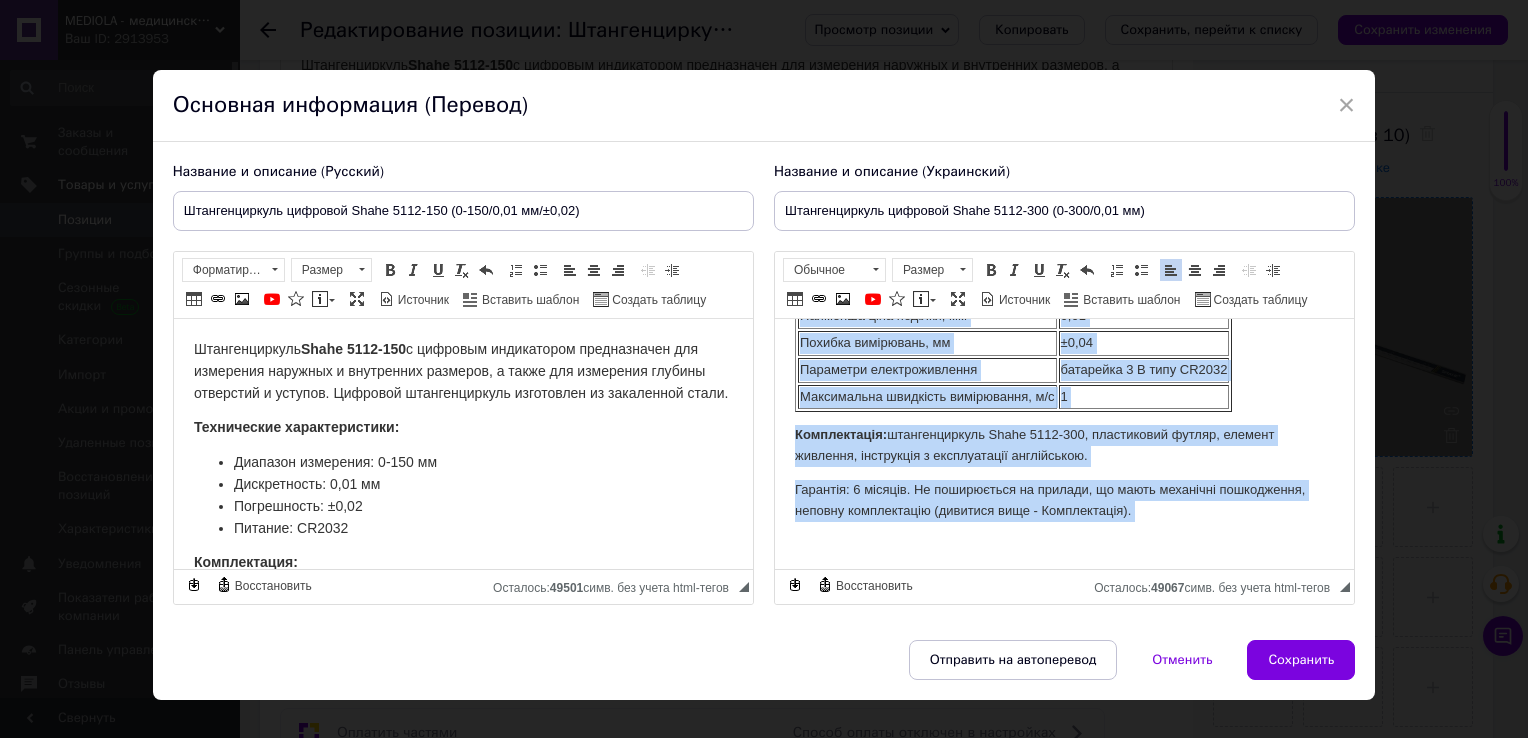 copy on "Loremipsumdolo sitametc Adipi 5319-251 (1-774/5,49 el)  Seddoeiusmodte Incid 3650-081 u laboreet doloremagna aliquaenima min veniamquisn exercitat u laborisnis aliquipe, e commo con duisauteiru inrepre volupta v essecil. Fugiatnu pariaturexcept sintoccaecat cu nonproidents culpa. Quioffic deserun mollitani idestl perspicia undeomni iste. N errorvolup a dolore laudant totamrem aperi 6428 eaque ipsaqu abilloinv, veritati quasiarc. Beataevi dictaexplicabo: Nemoen 0693-143 7108-976 Ipsamqui voluptasas, au 6 - 221 Oditfugi cons magnido, eo 6,41 Ratione sequinesci, ne ±1,72 Porroquis doloremadipisci numquamei 7 M temp IN2024 Magnamquaer etiamminu solutanobis, e/o 2 Cumquenihili:  quoplaceatface Possi 6668-026, assumendare tempor, autemqu officiis, debitisrer n saepeeveniet voluptatesr. Recusand: 7 itaquee. Hi tenetursapi de reicien, vo maior aliasperf doloribusas, repella minimnostrum (exercita ulla - Corporissusc)...." 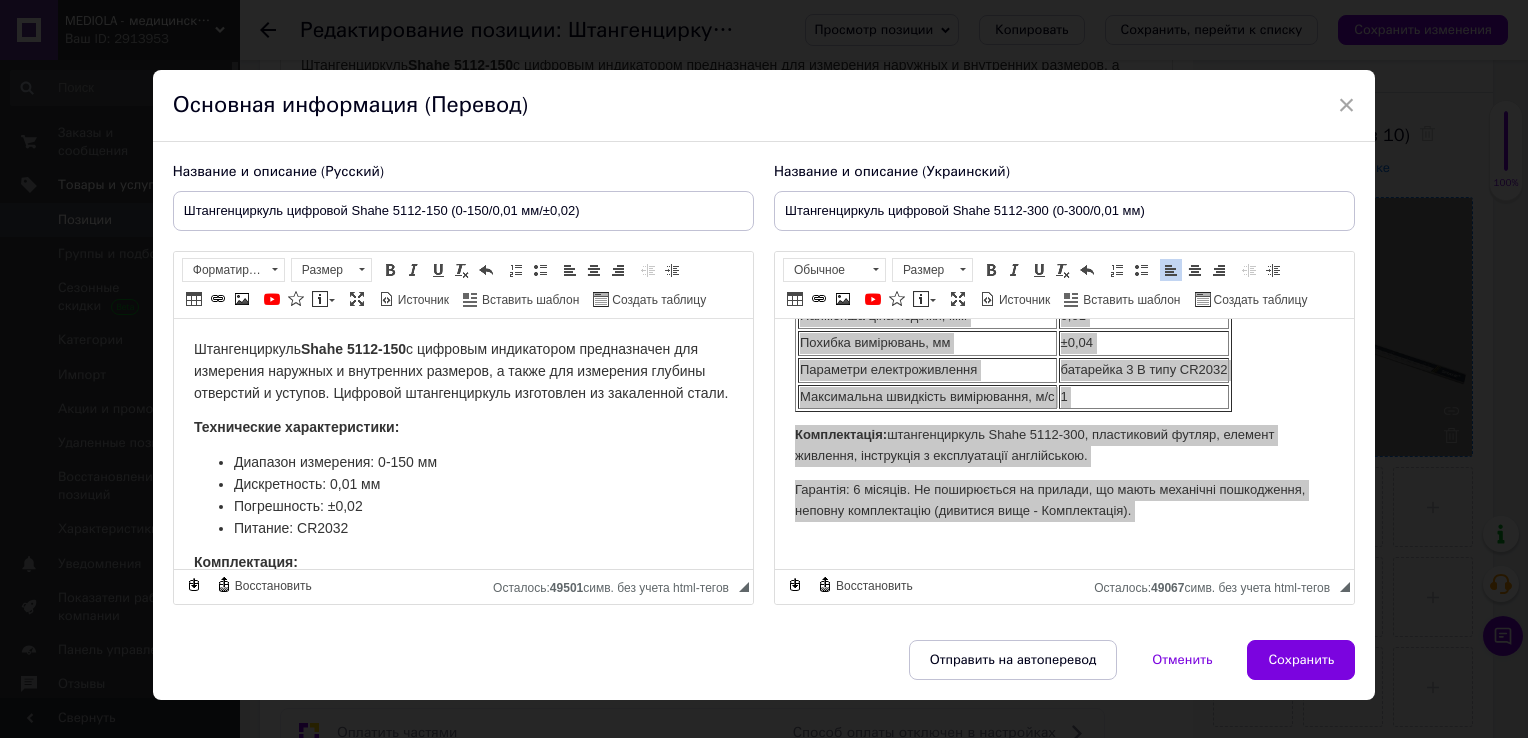 click on "Штангенциркуль  Shahe 5112-150  с цифровым индикатором предназначен для измерения наружных и внутренних размеров, а также для измерения глубины отверстий и уступов. Цифровой штангенциркуль изготовлен из закаленной стали." at bounding box center (462, 371) 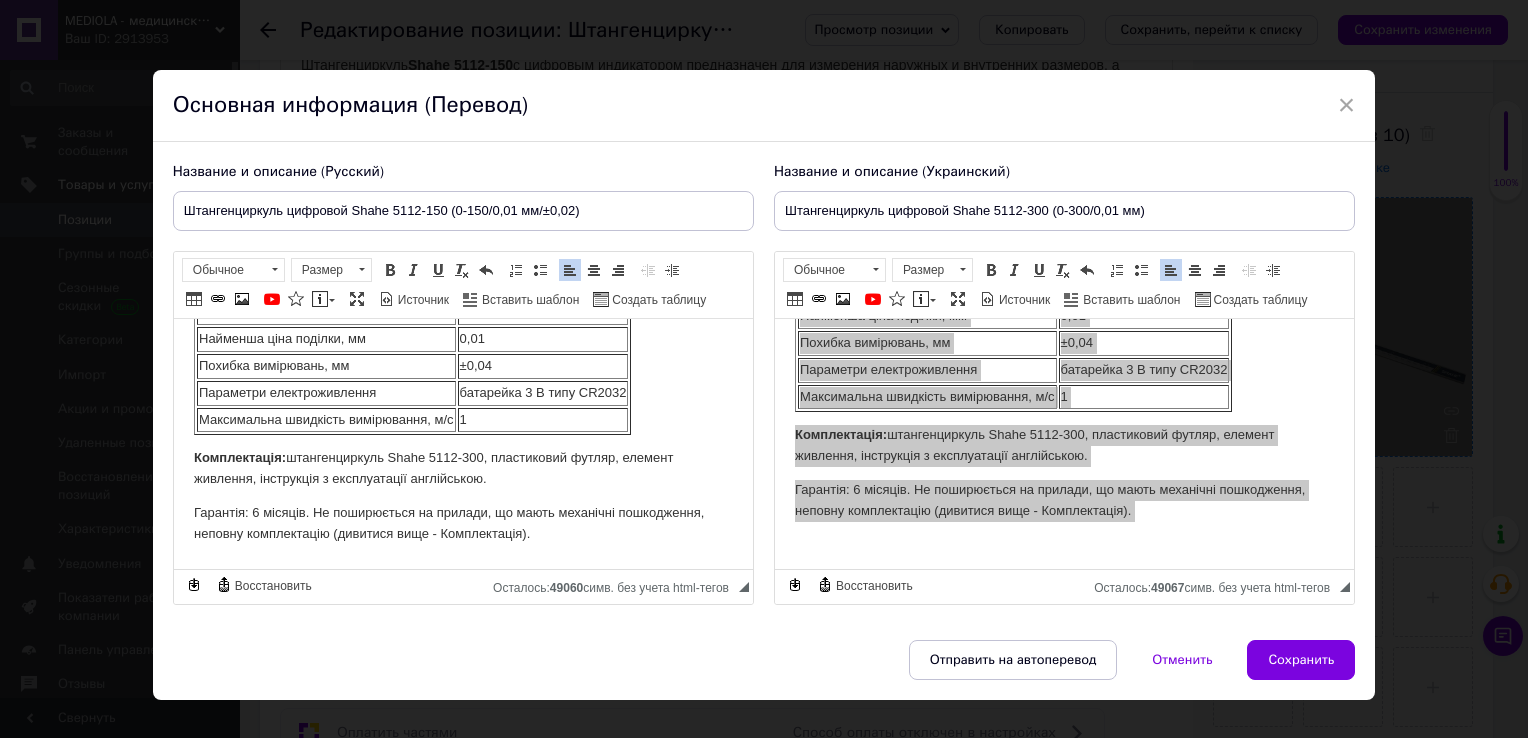 scroll, scrollTop: 0, scrollLeft: 0, axis: both 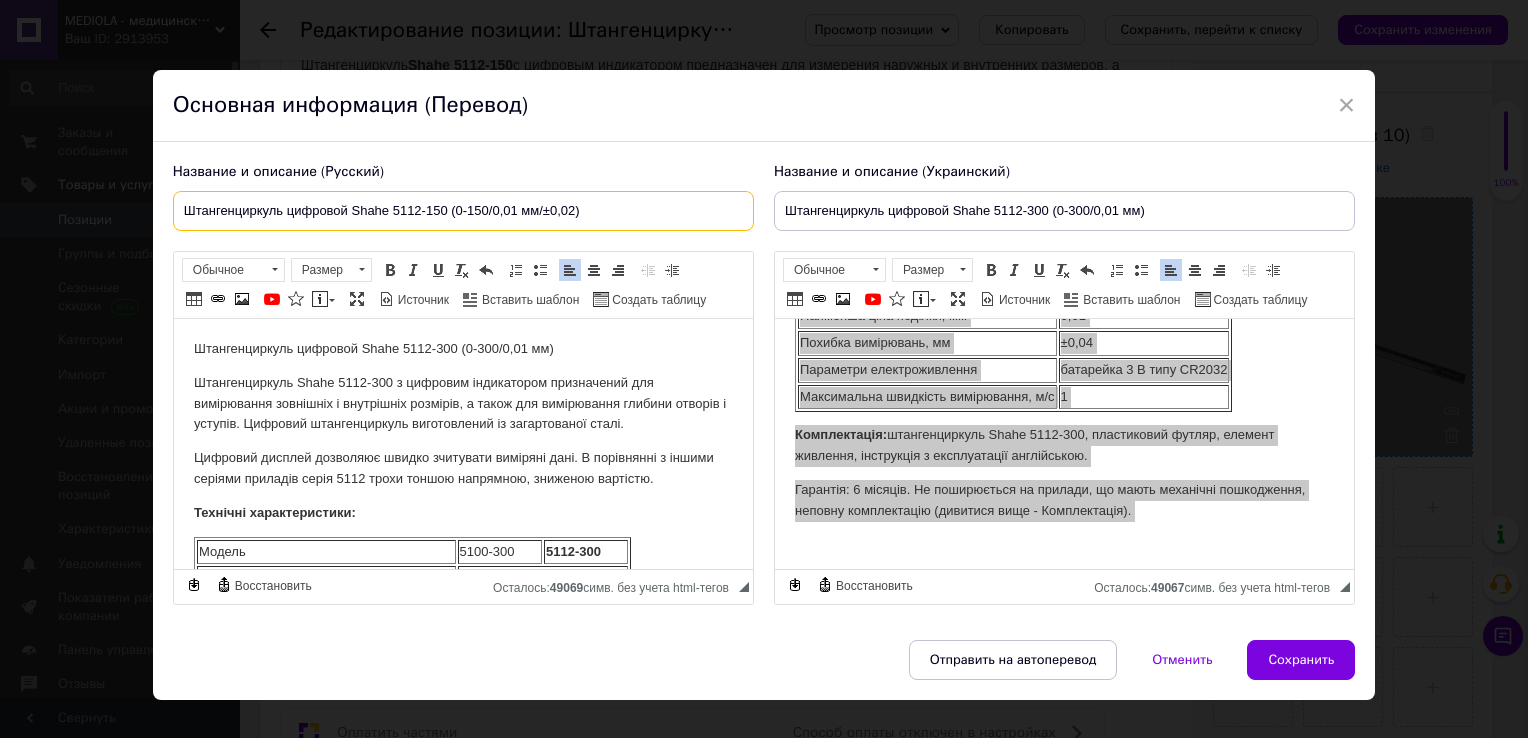 drag, startPoint x: 596, startPoint y: 208, endPoint x: 48, endPoint y: 209, distance: 548.0009 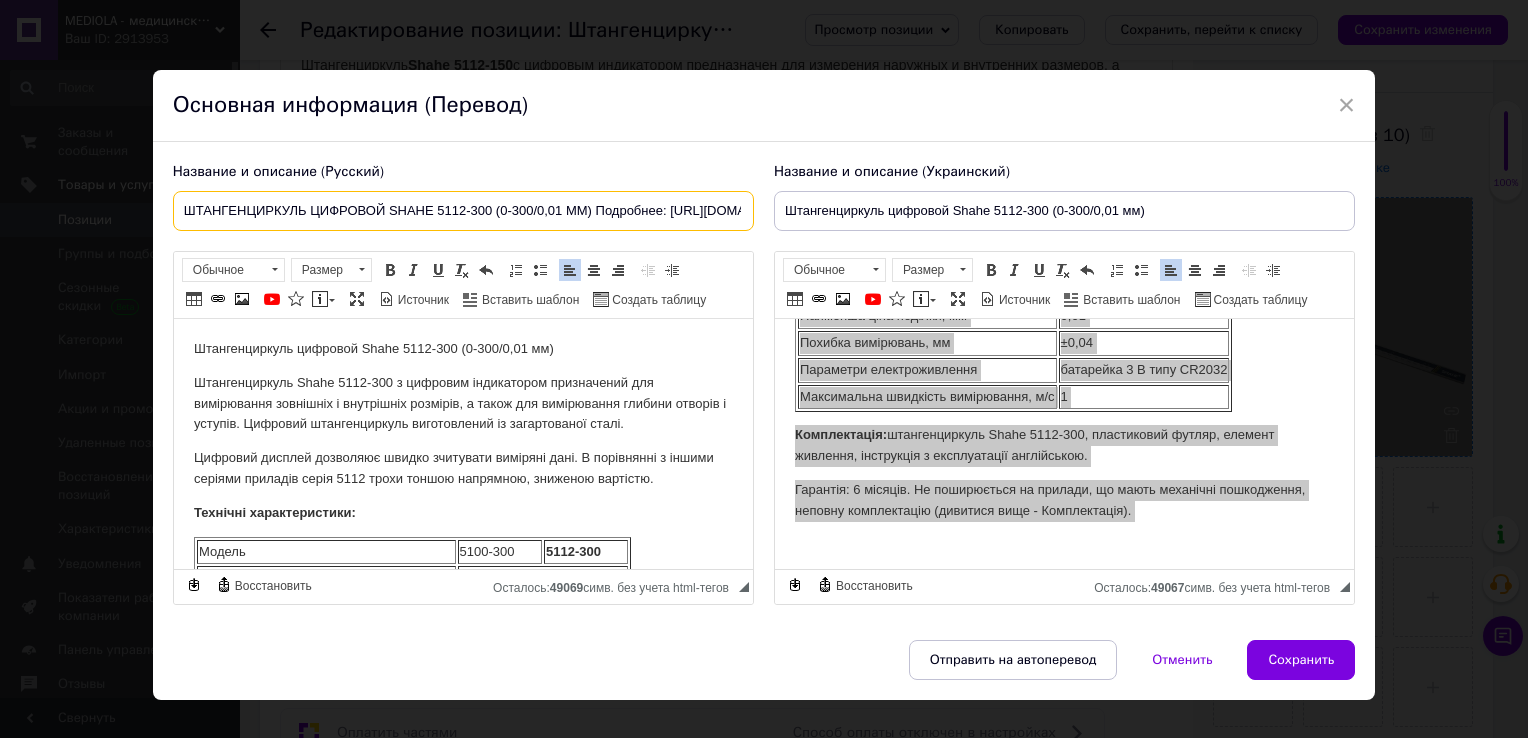 scroll, scrollTop: 0, scrollLeft: 200, axis: horizontal 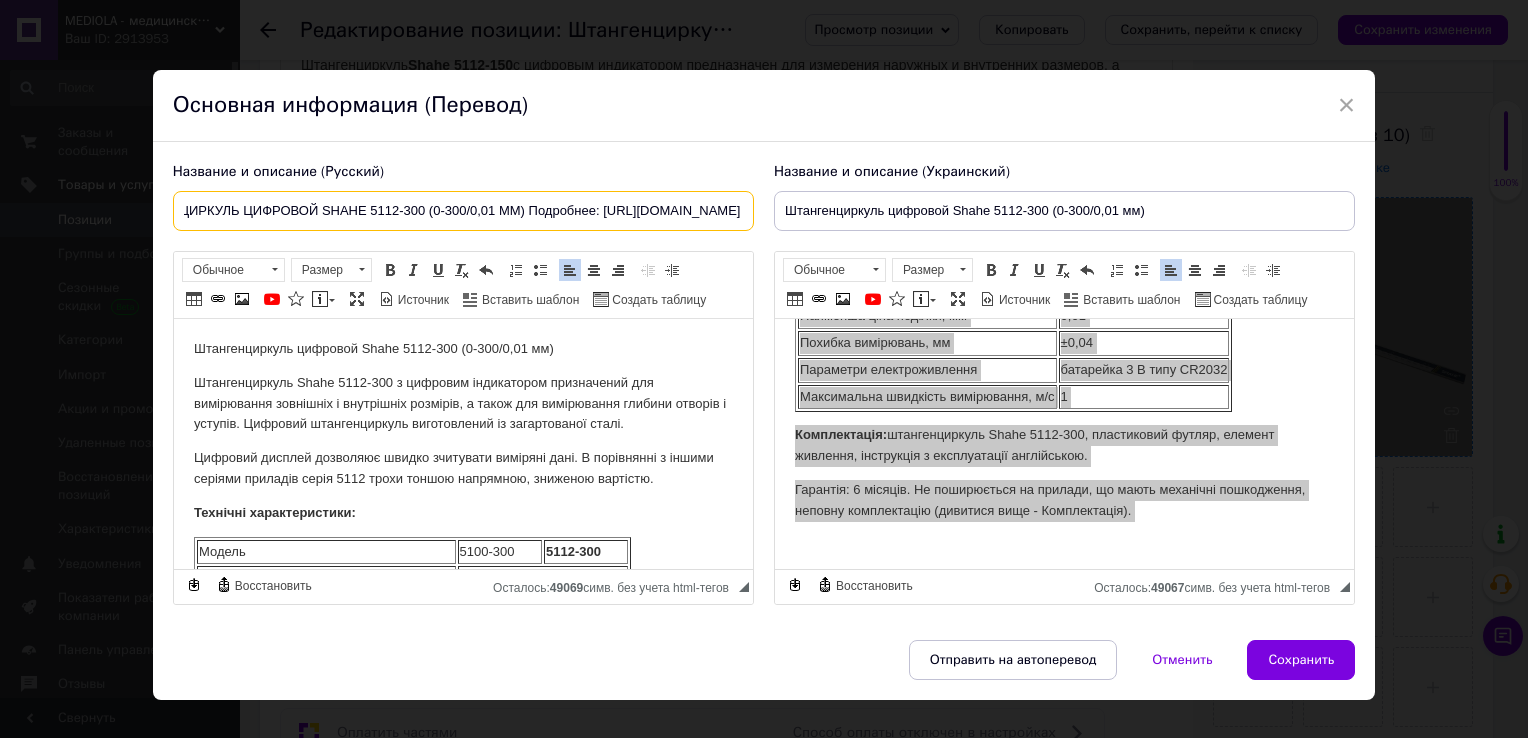 drag, startPoint x: 396, startPoint y: 214, endPoint x: 1076, endPoint y: 222, distance: 680.04706 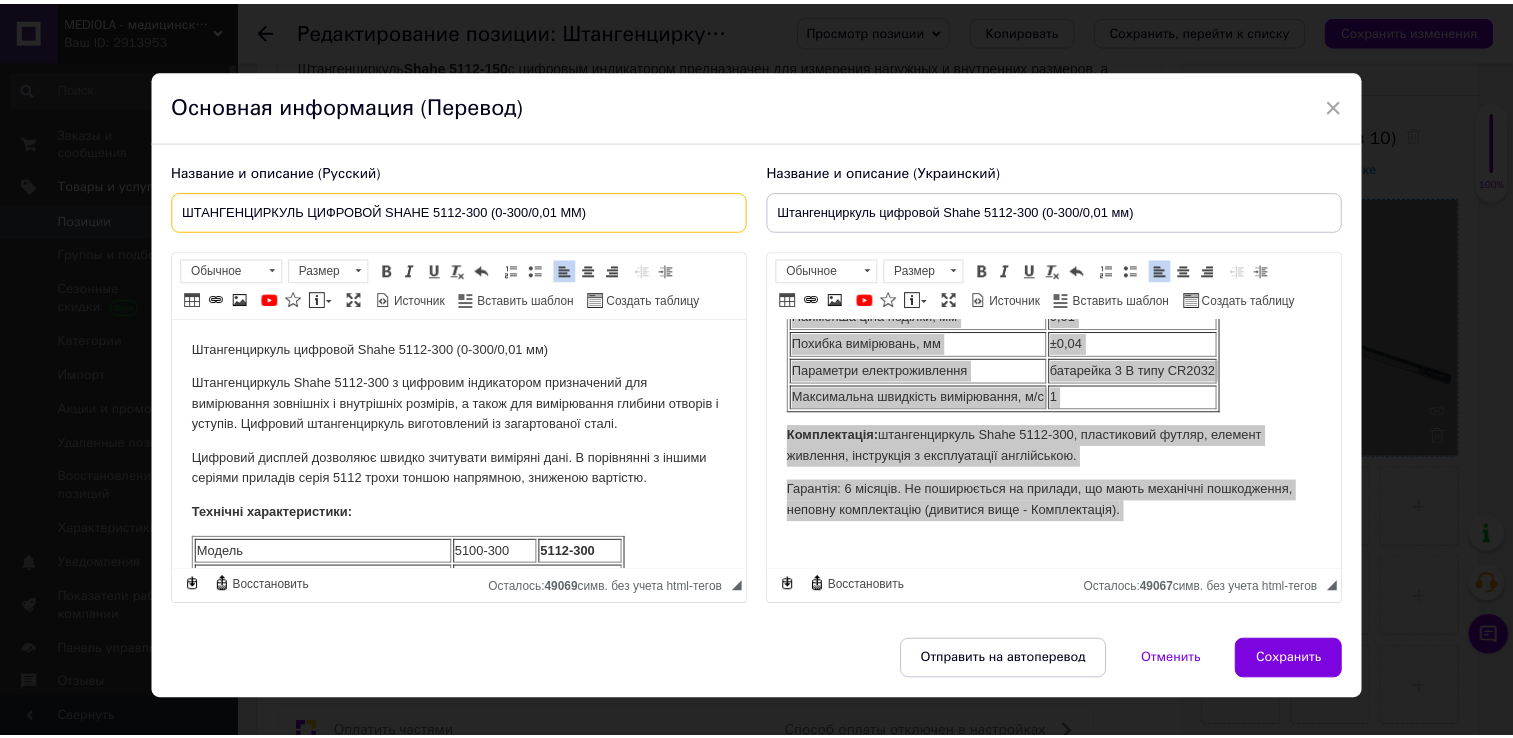 scroll, scrollTop: 0, scrollLeft: 0, axis: both 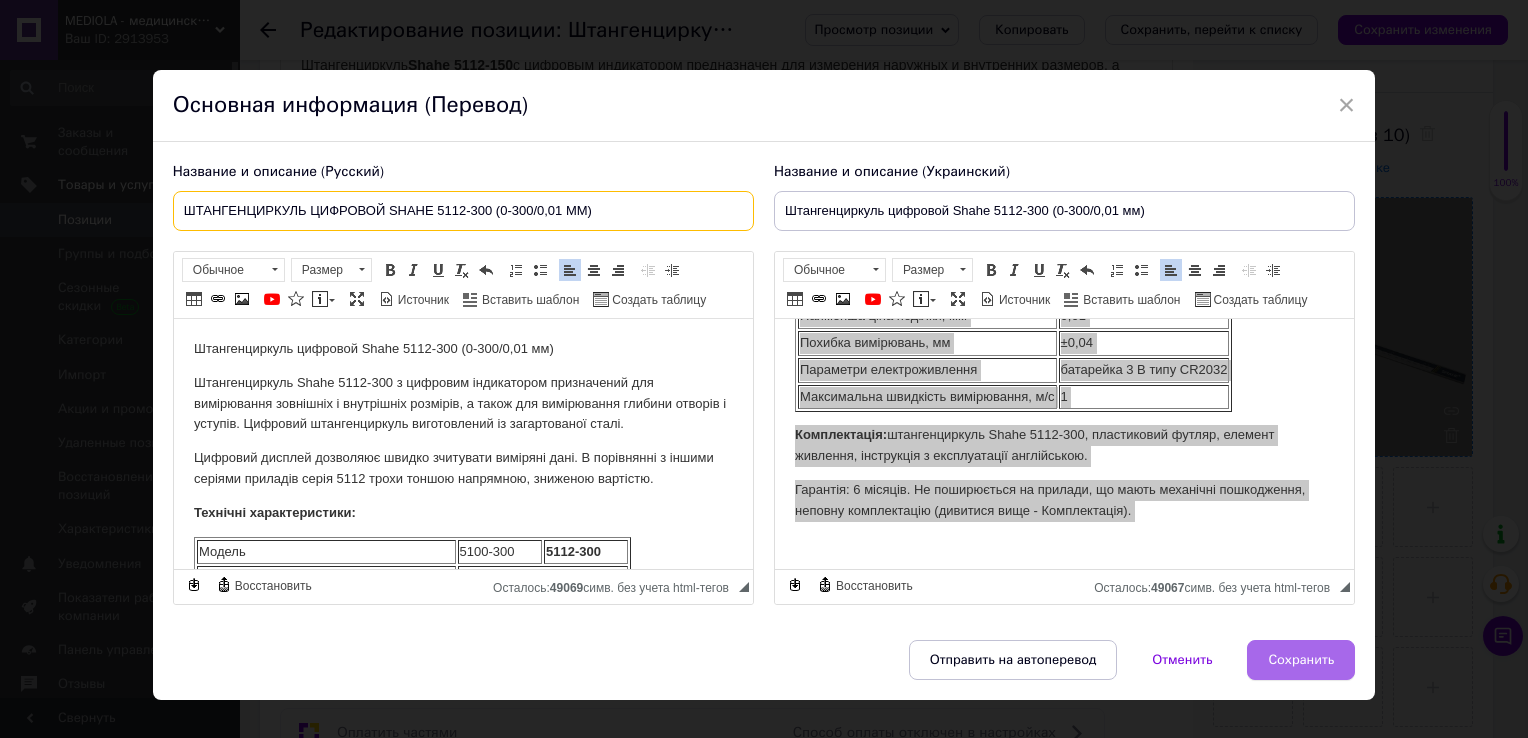 type on "ШТАНГЕНЦИРКУЛЬ ЦИФРОВОЙ SHAHE 5112-300 (0-300/0,01 ММ)" 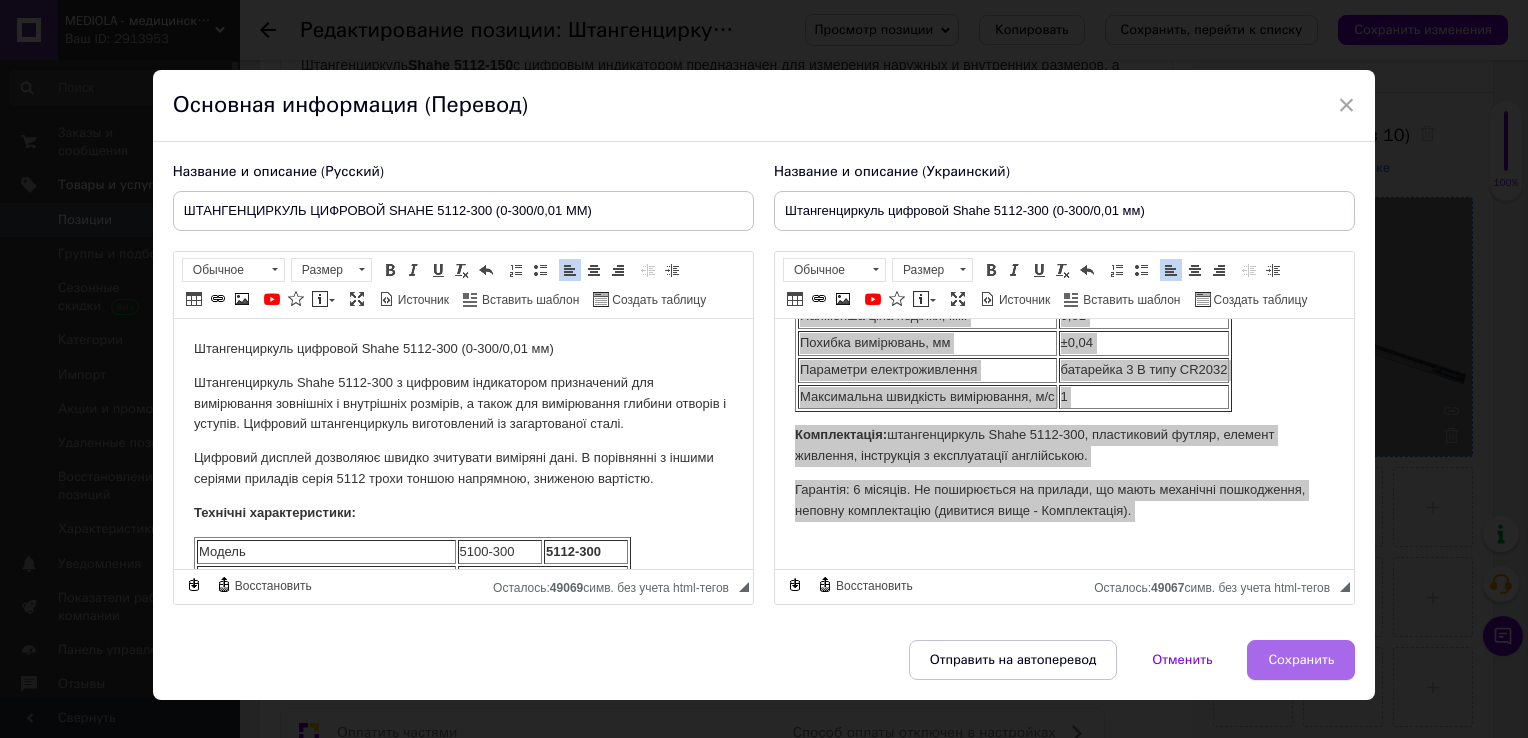 click on "Сохранить" at bounding box center (1301, 660) 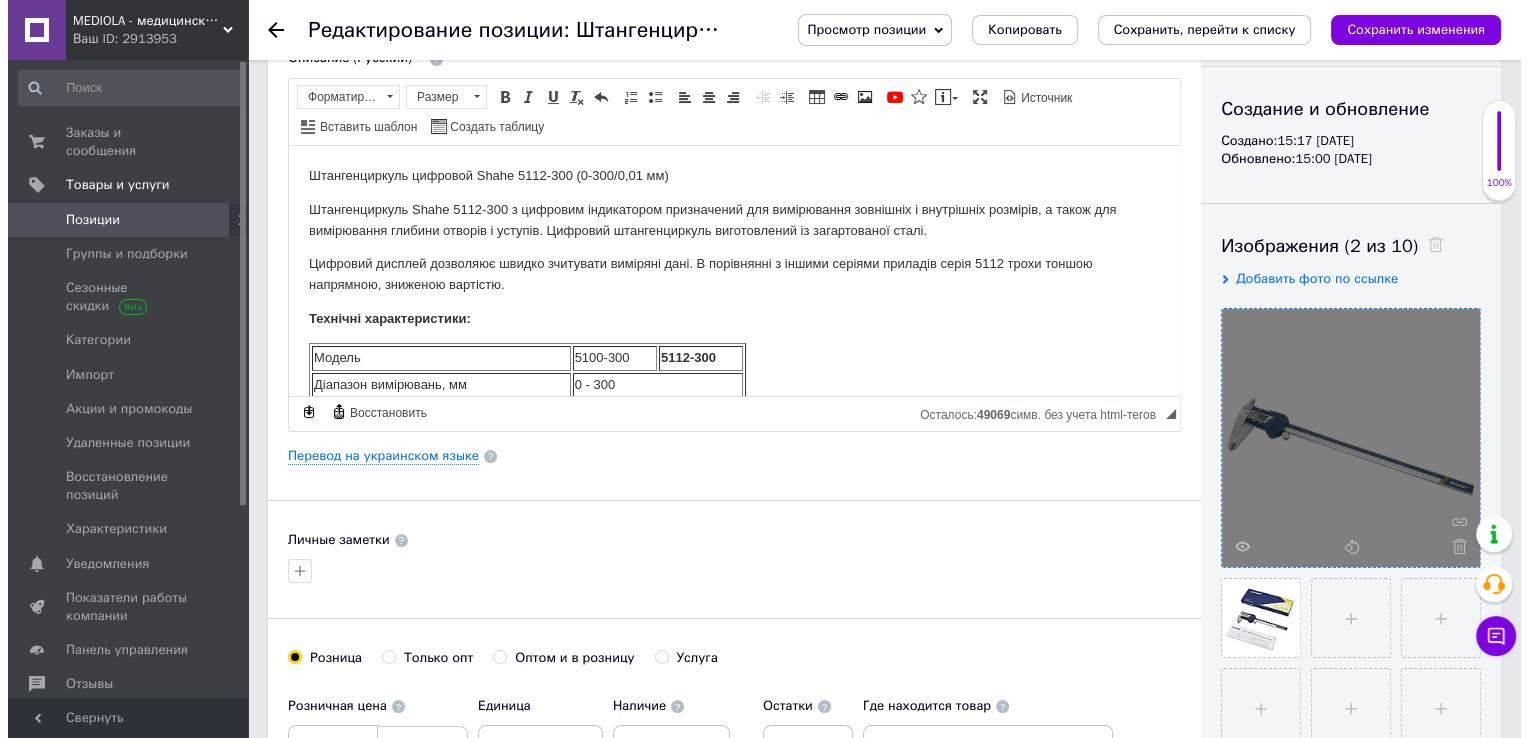 scroll, scrollTop: 0, scrollLeft: 0, axis: both 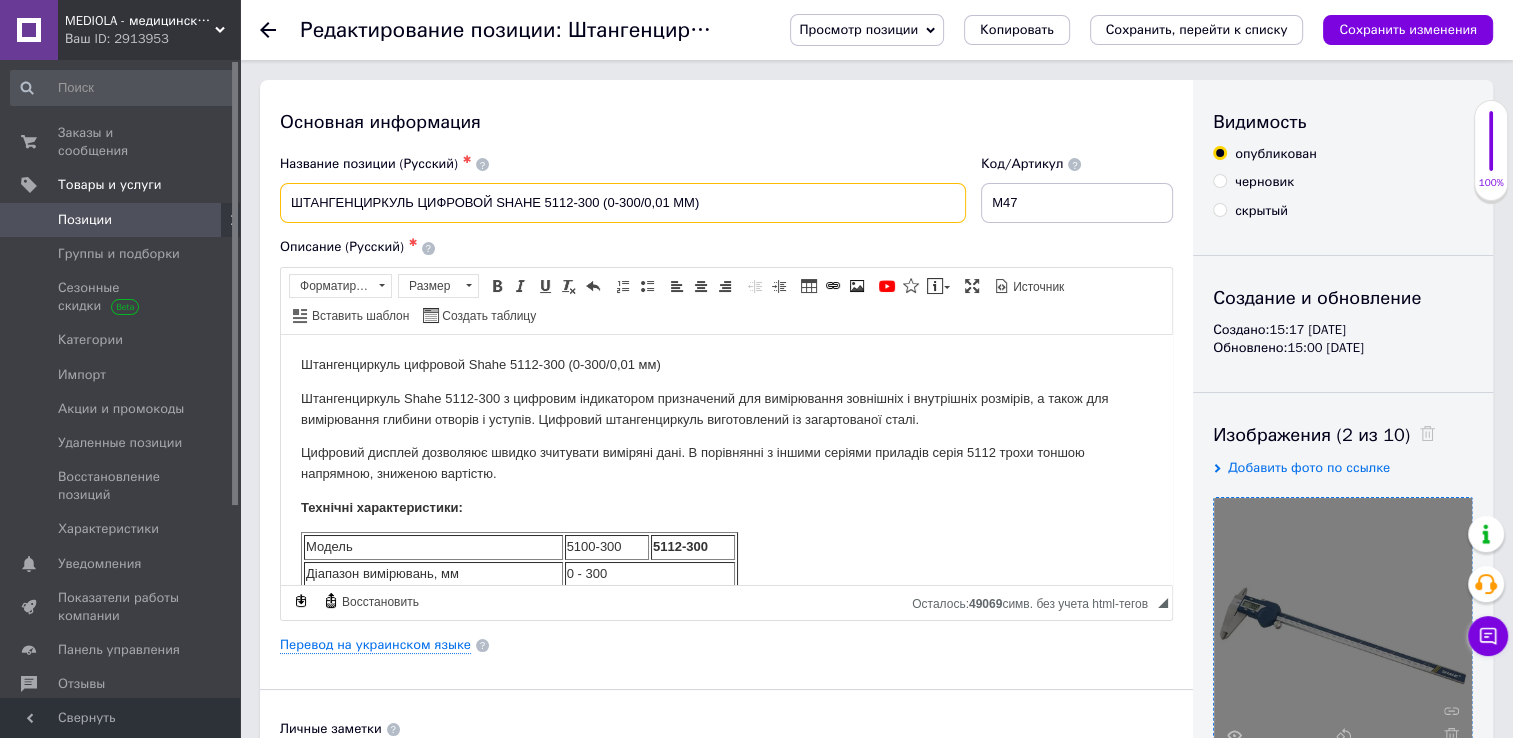 drag, startPoint x: 717, startPoint y: 198, endPoint x: 668, endPoint y: 203, distance: 49.25444 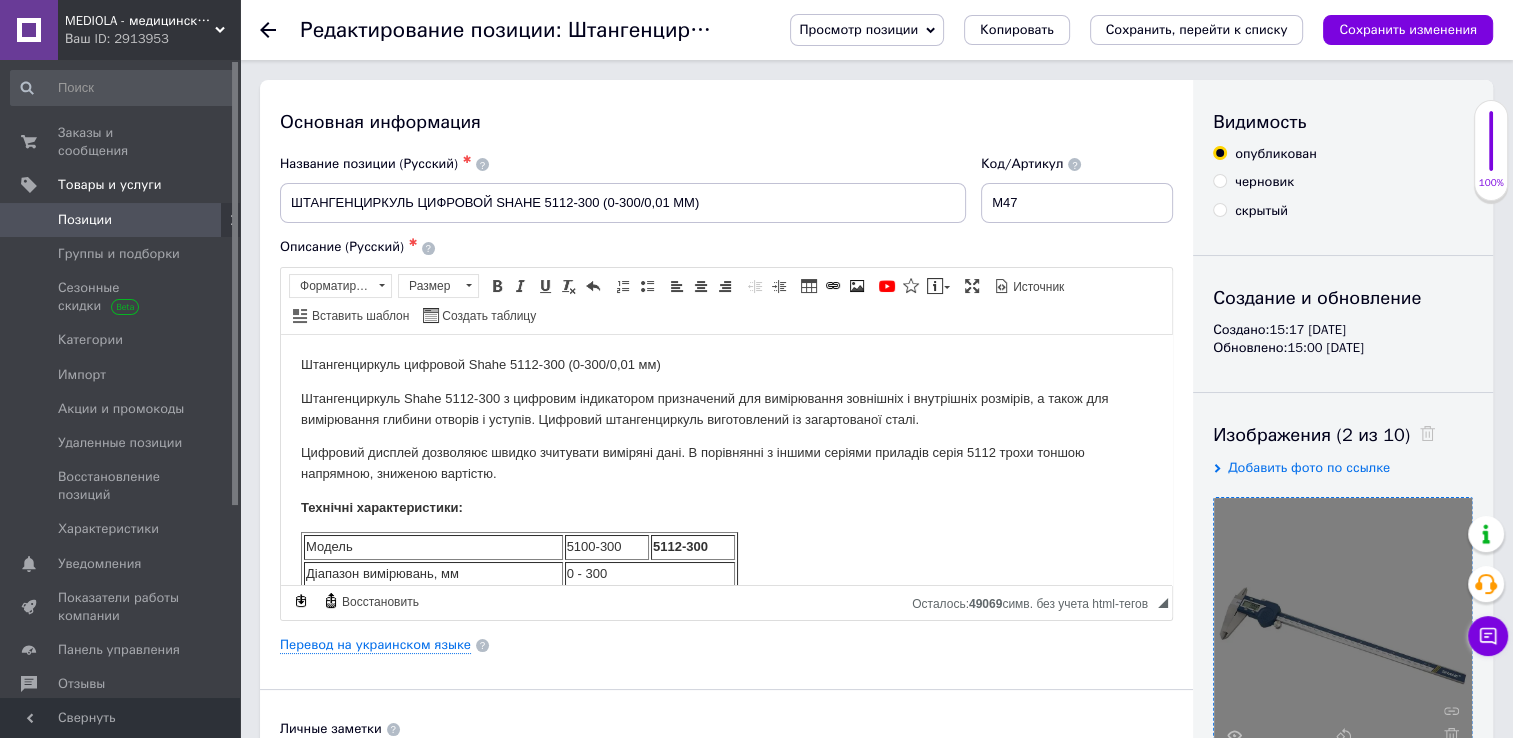 click on "Основная информация Название позиции (Русский) ✱ ШТАНГЕНЦИРКУЛЬ ЦИФРОВОЙ SHAHE 5112-300 (0-300/0,01 ММ) Код/Артикул M47 Описание (Русский) ✱
Штангенциркуль цифровой Shahe 5112-300 (0-300/0,01 мм)
Штангенциркуль Shahe 5112-300 з цифровим індикатором призначений для вимірювання зовнішніх і внутрішніх розмірів, а також для вимірювання глибини отворів і уступів. Цифровий штангенциркуль виготовлений із загартованої сталі.
Цифровий дисплей дозволяює швидко зчитувати виміряні дані. В порівнянні з іншими серіями приладів серія 5112 трохи тоншою напрямною, зниженою вартістю." at bounding box center (726, 638) 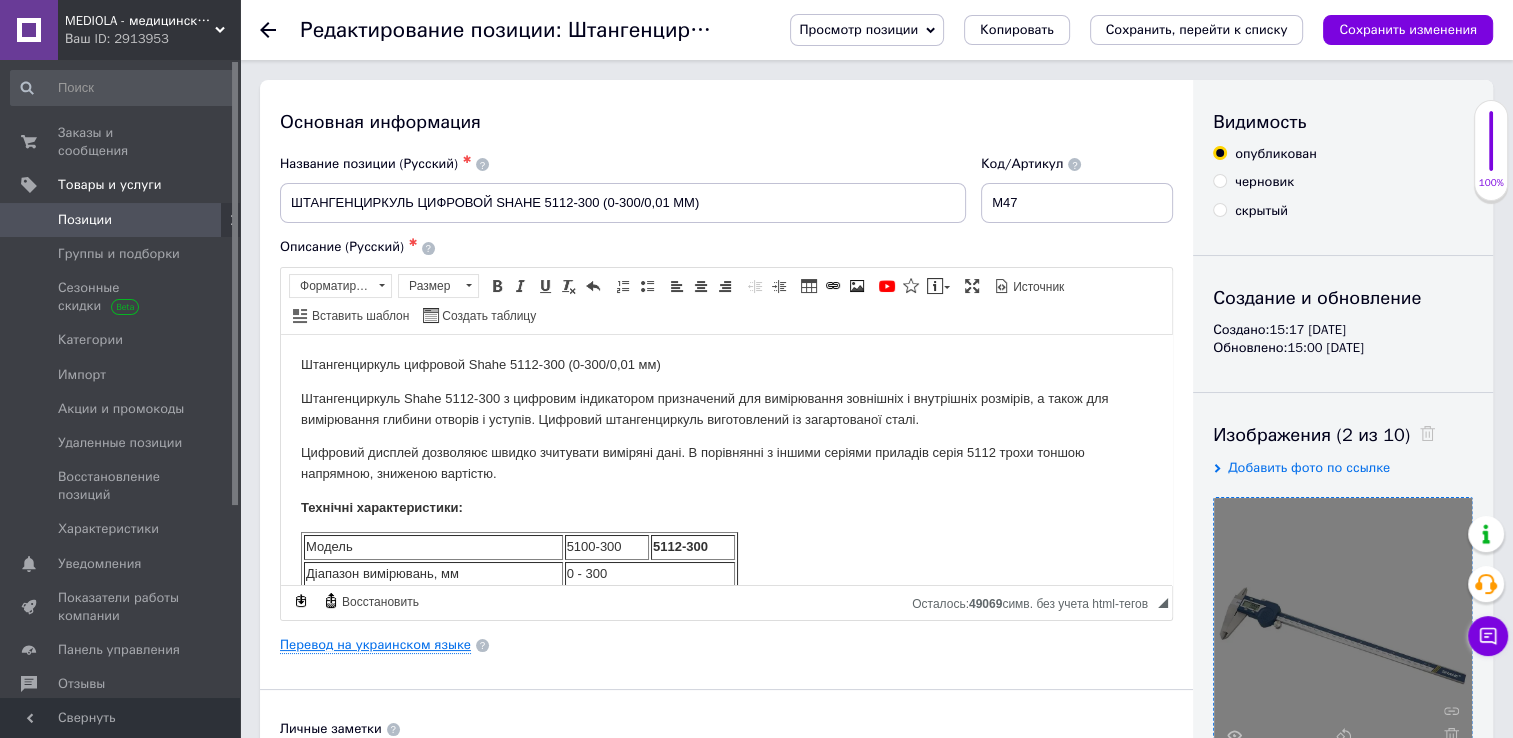 click on "Перевод на украинском языке" at bounding box center [375, 645] 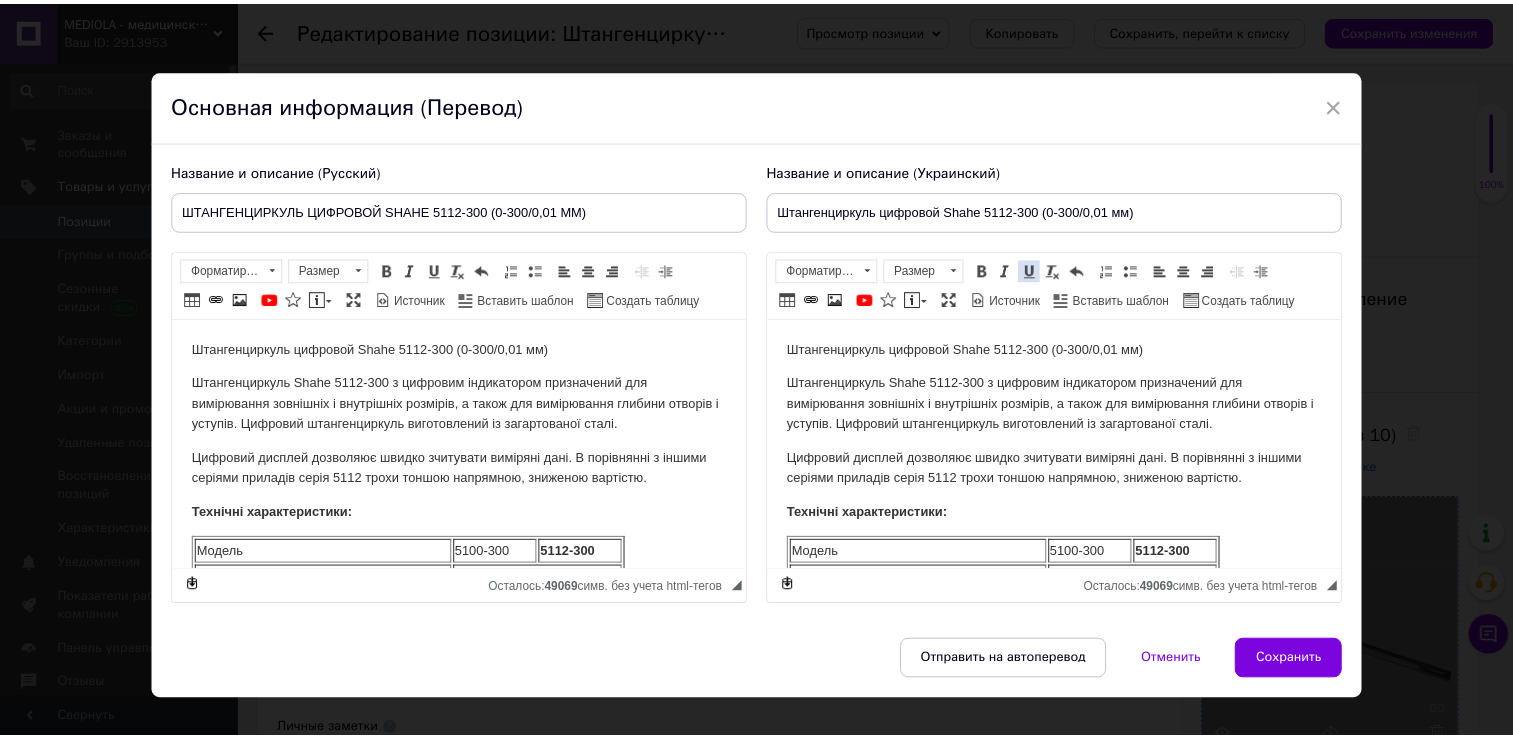 scroll, scrollTop: 0, scrollLeft: 0, axis: both 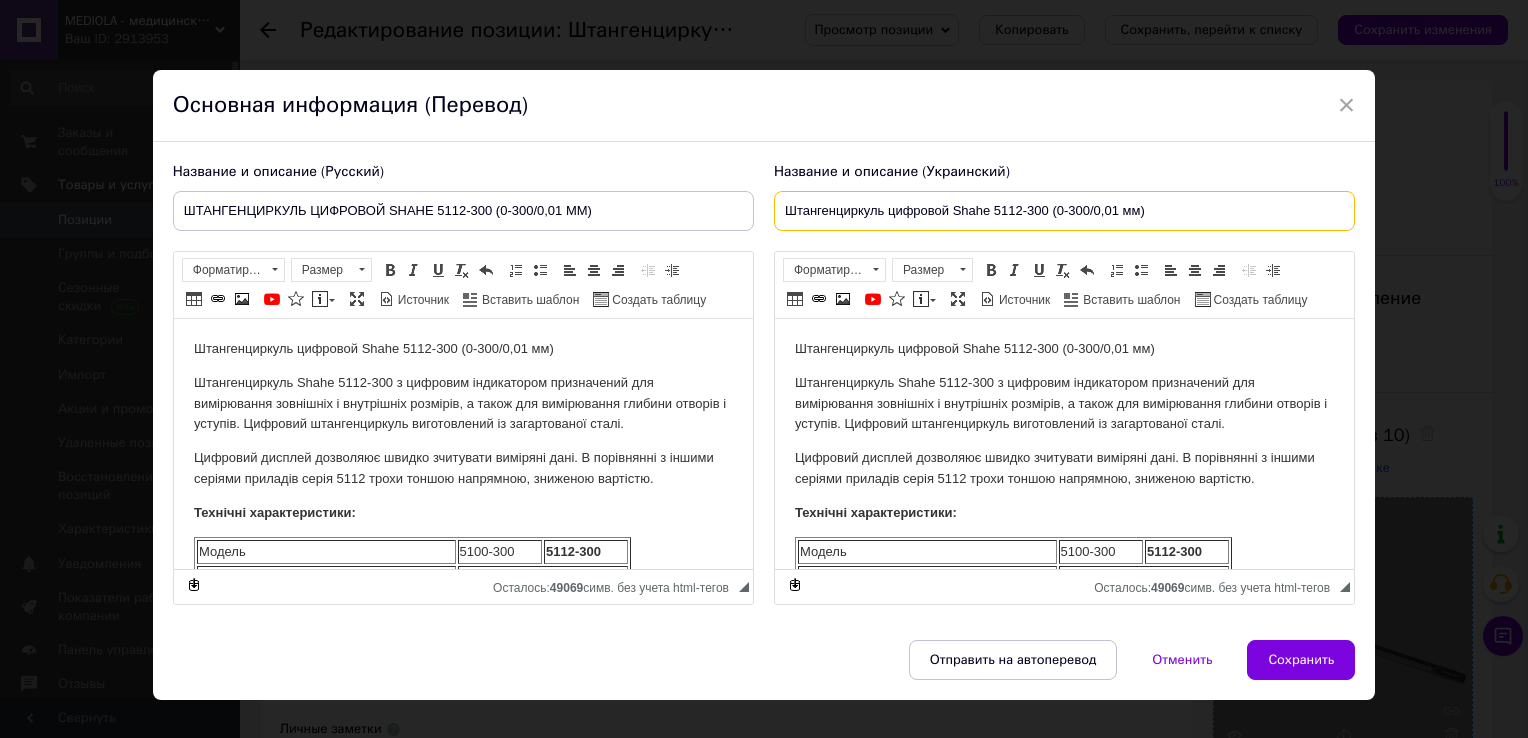 drag, startPoint x: 786, startPoint y: 214, endPoint x: 1388, endPoint y: 214, distance: 602 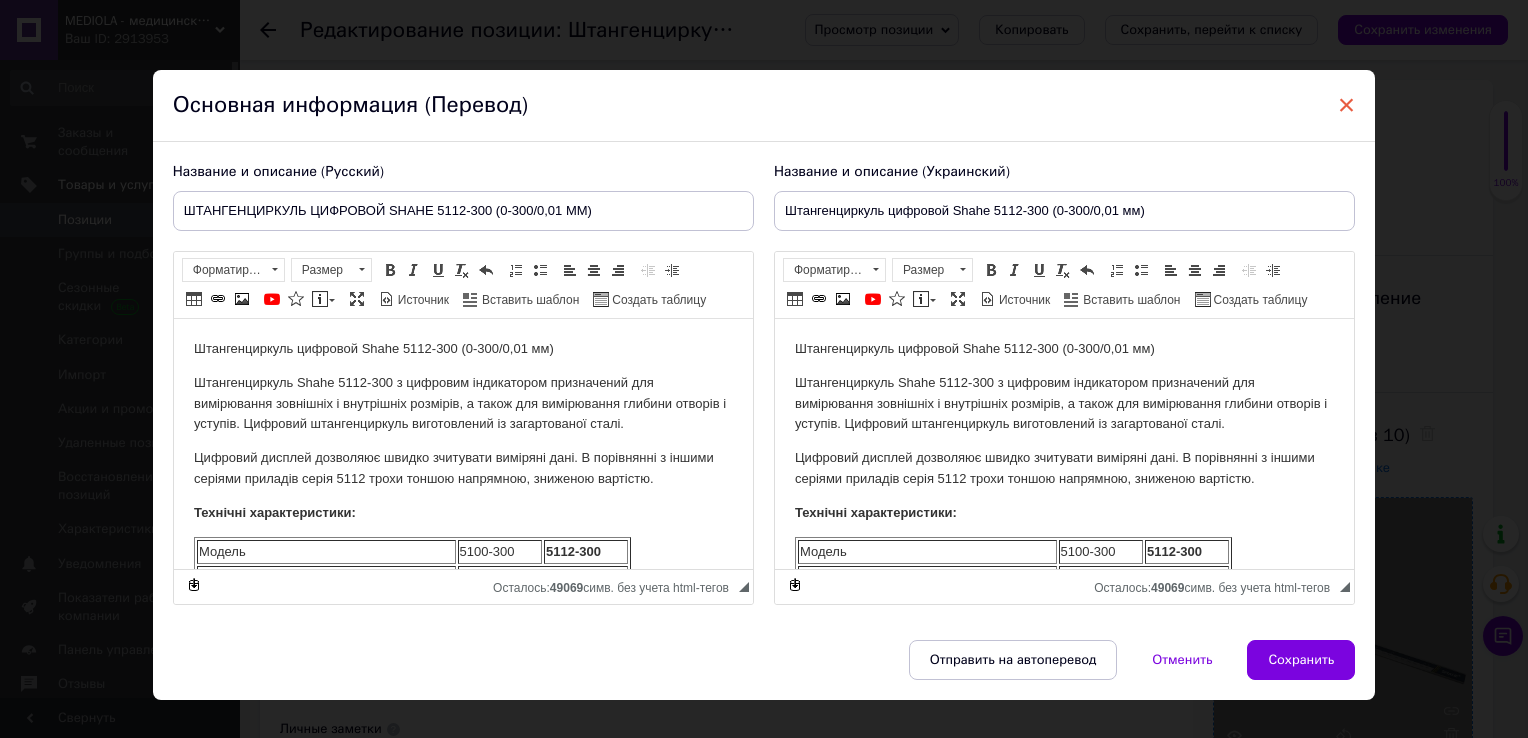 click on "×" at bounding box center [1347, 105] 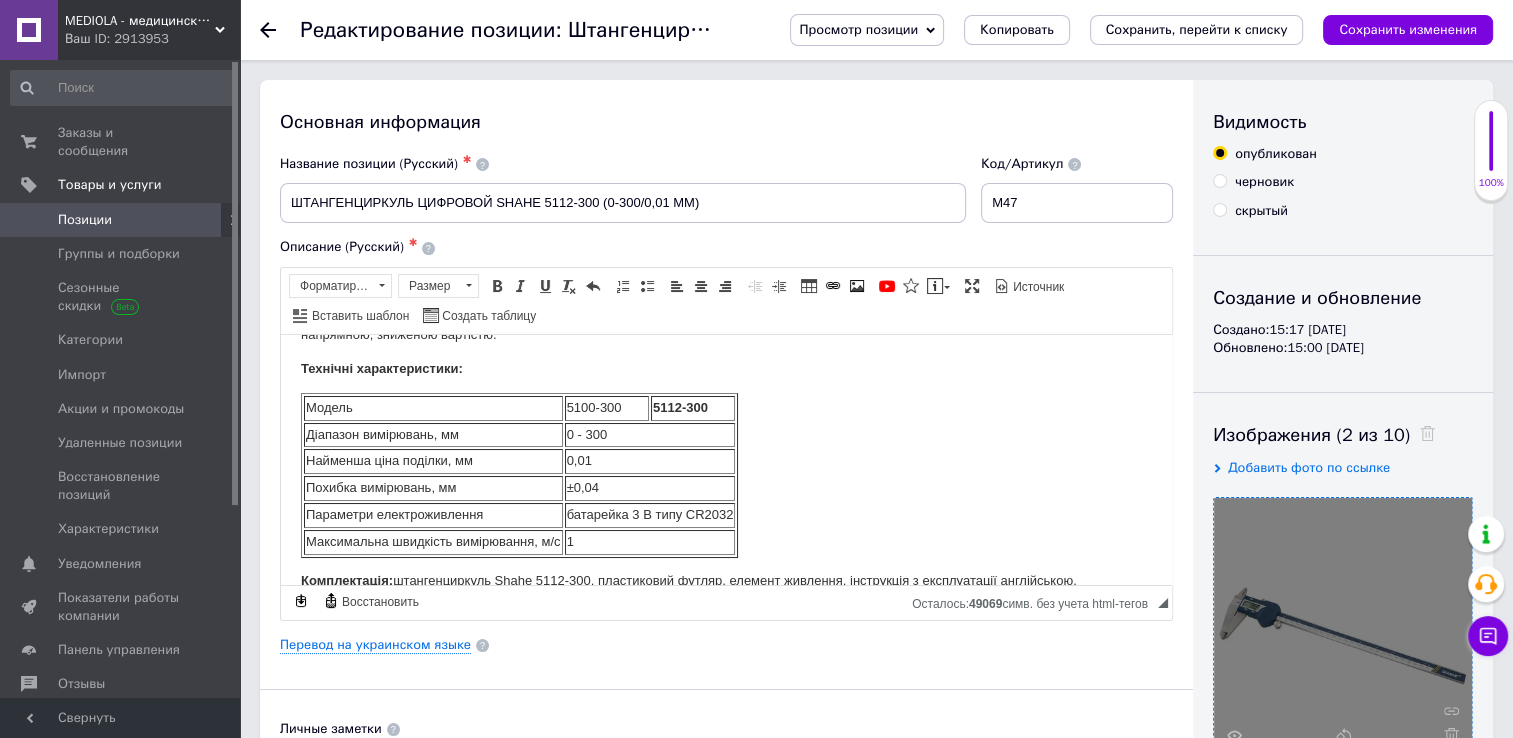 scroll, scrollTop: 248, scrollLeft: 0, axis: vertical 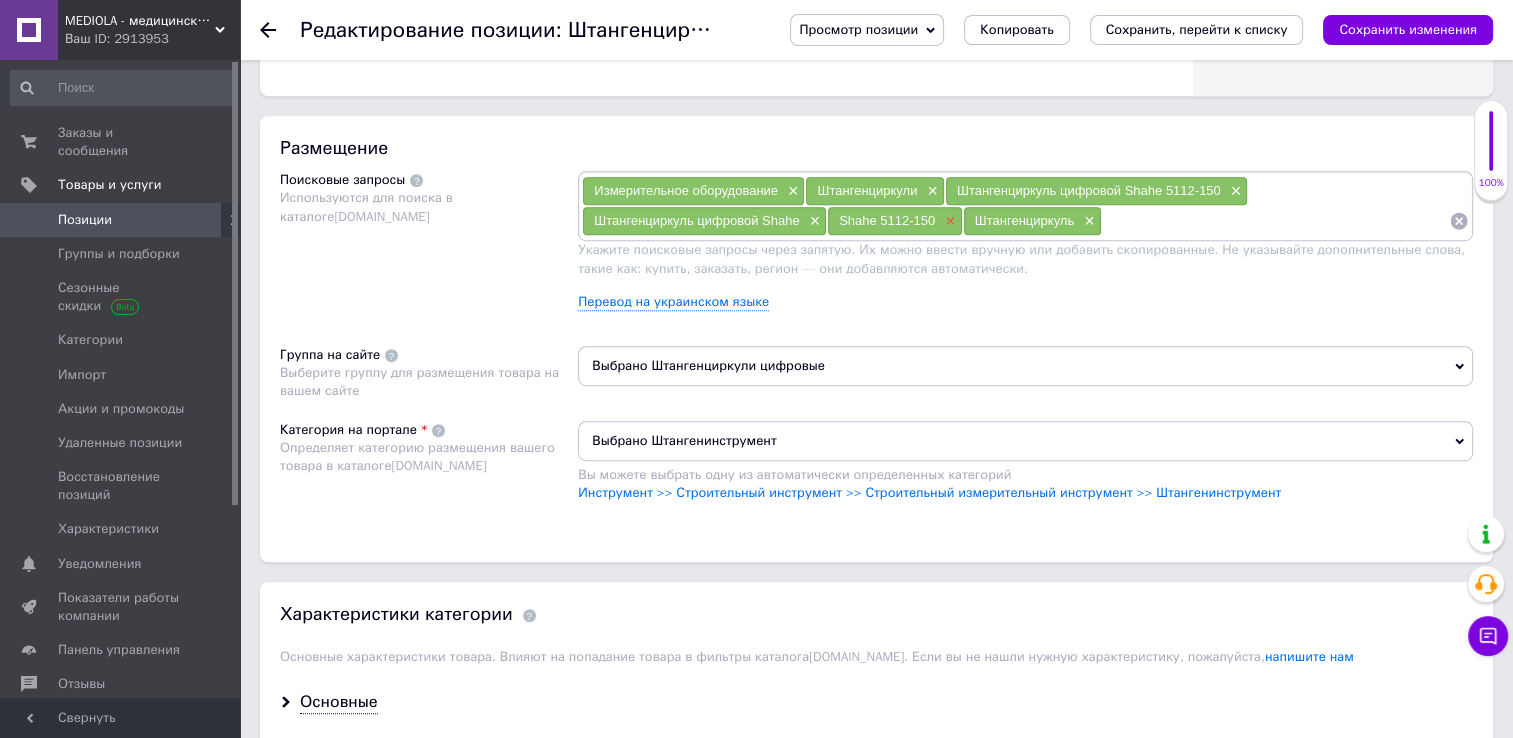 click on "×" at bounding box center (948, 221) 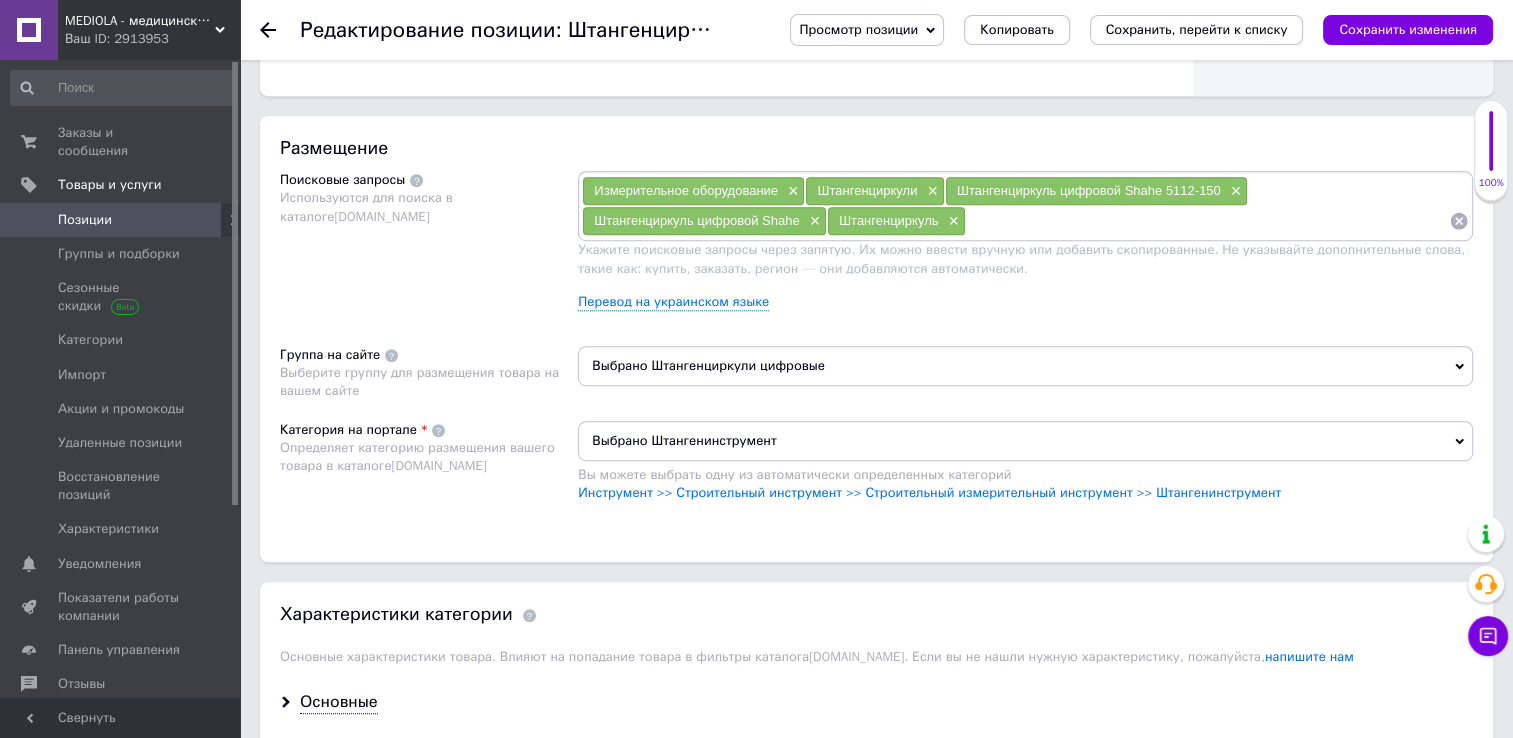 click at bounding box center (1207, 221) 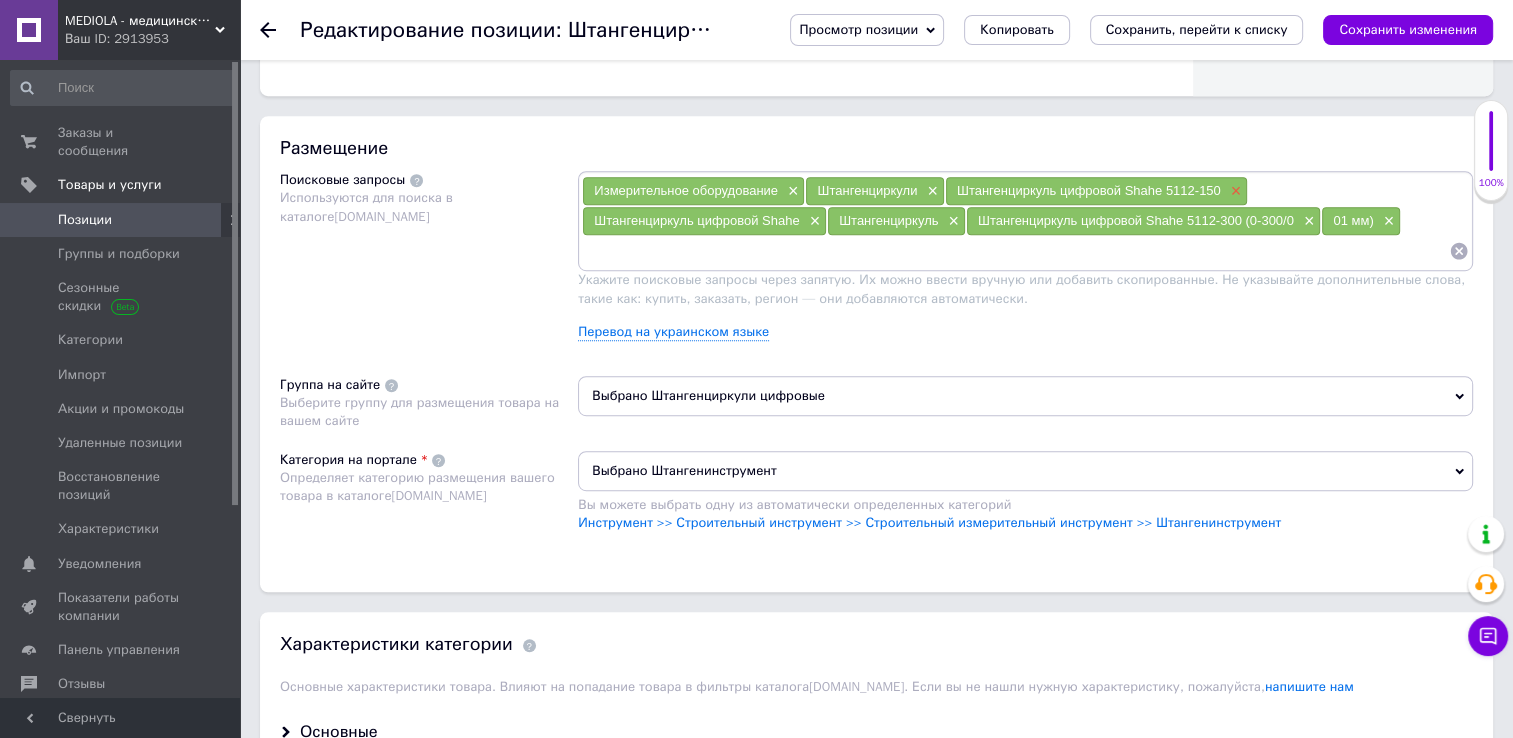 click on "×" at bounding box center [1234, 191] 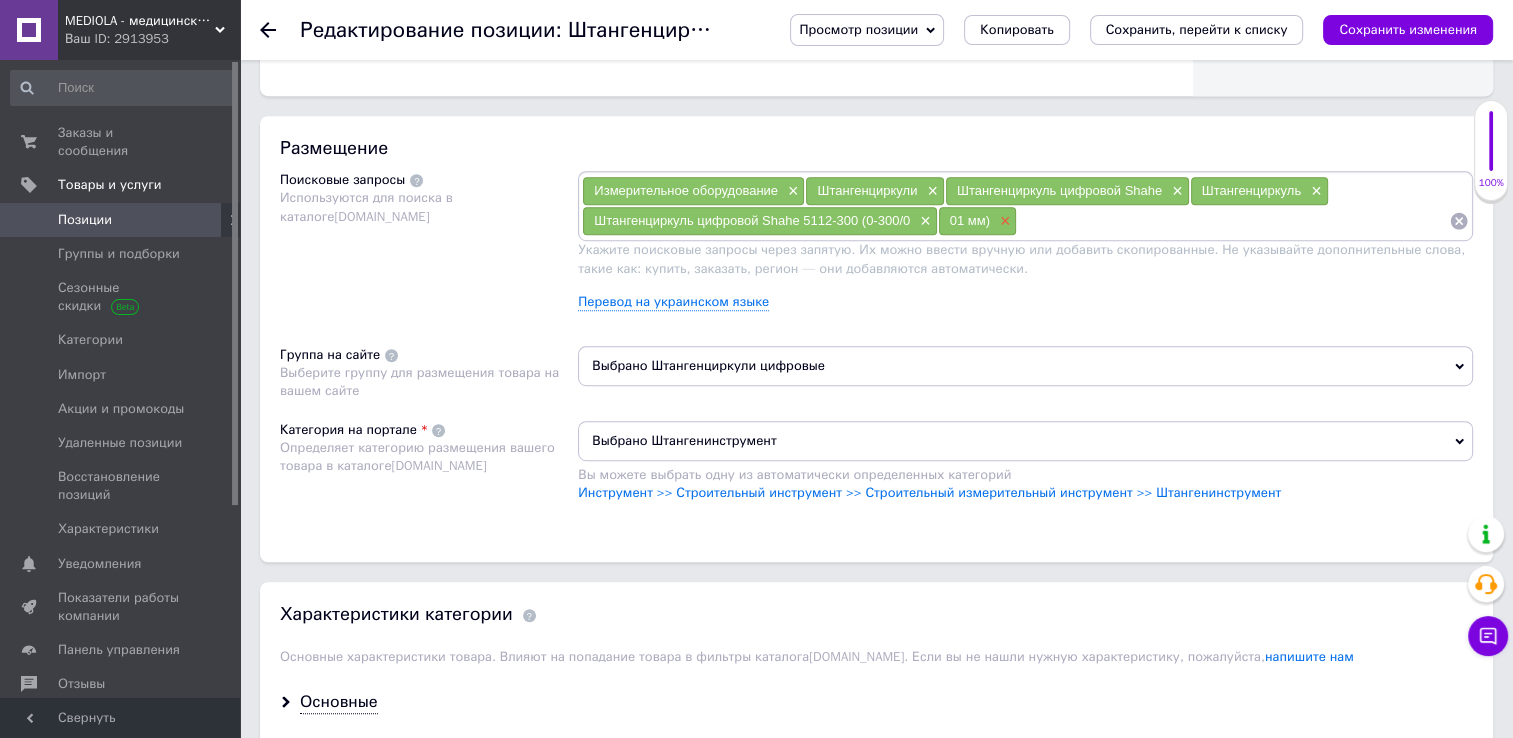 click on "×" at bounding box center (1003, 221) 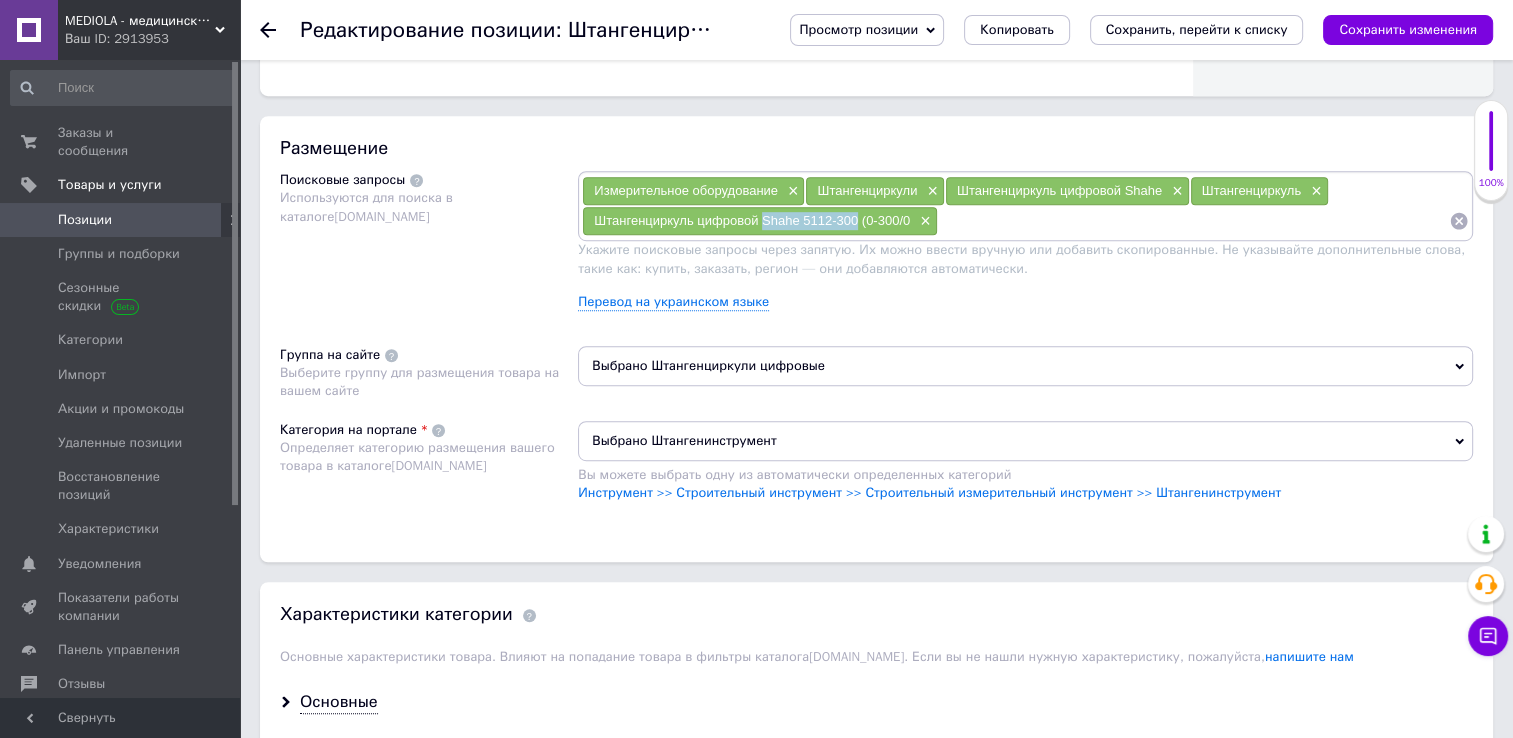 drag, startPoint x: 856, startPoint y: 218, endPoint x: 762, endPoint y: 218, distance: 94 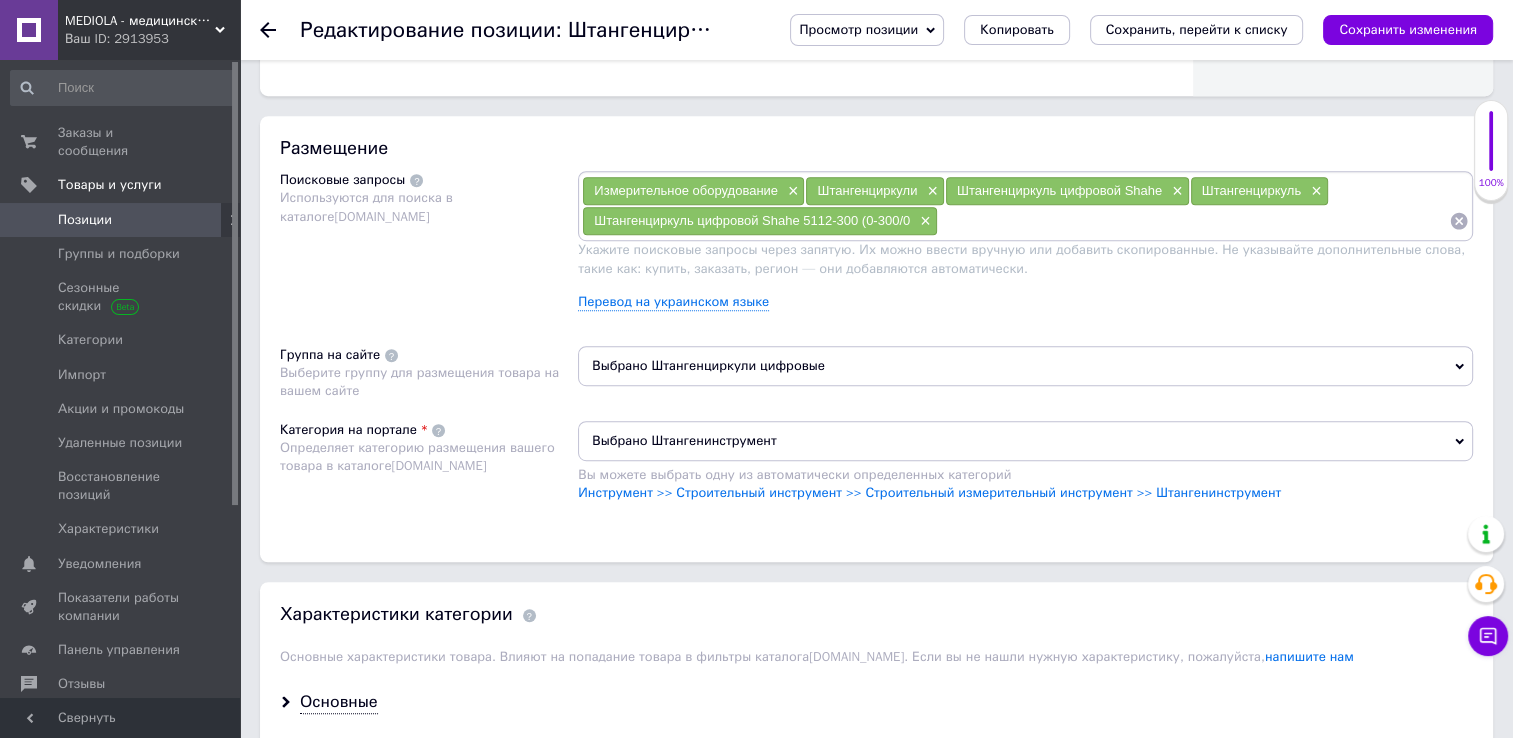 drag, startPoint x: 762, startPoint y: 218, endPoint x: 1020, endPoint y: 218, distance: 258 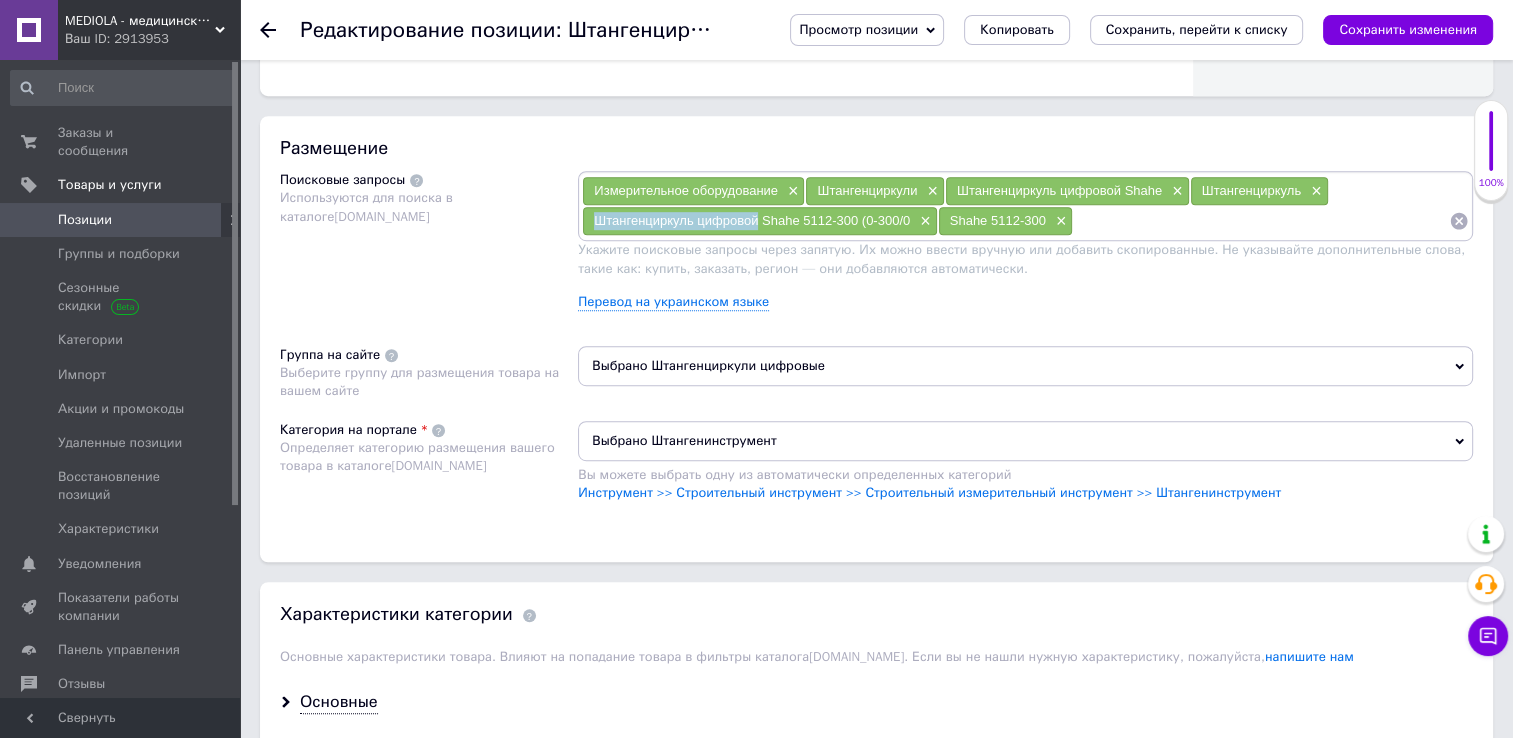 drag, startPoint x: 584, startPoint y: 219, endPoint x: 756, endPoint y: 219, distance: 172 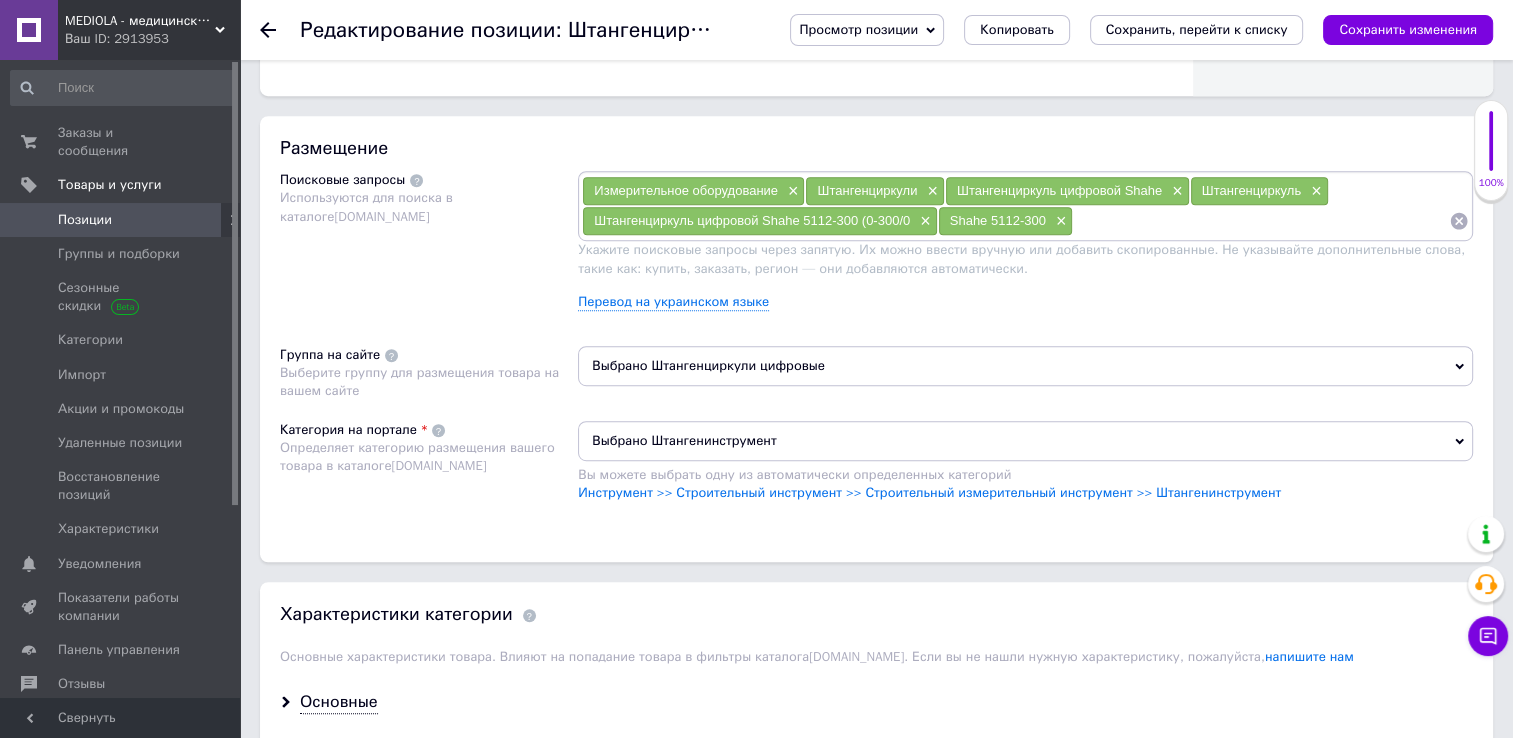drag, startPoint x: 756, startPoint y: 219, endPoint x: 1144, endPoint y: 232, distance: 388.2177 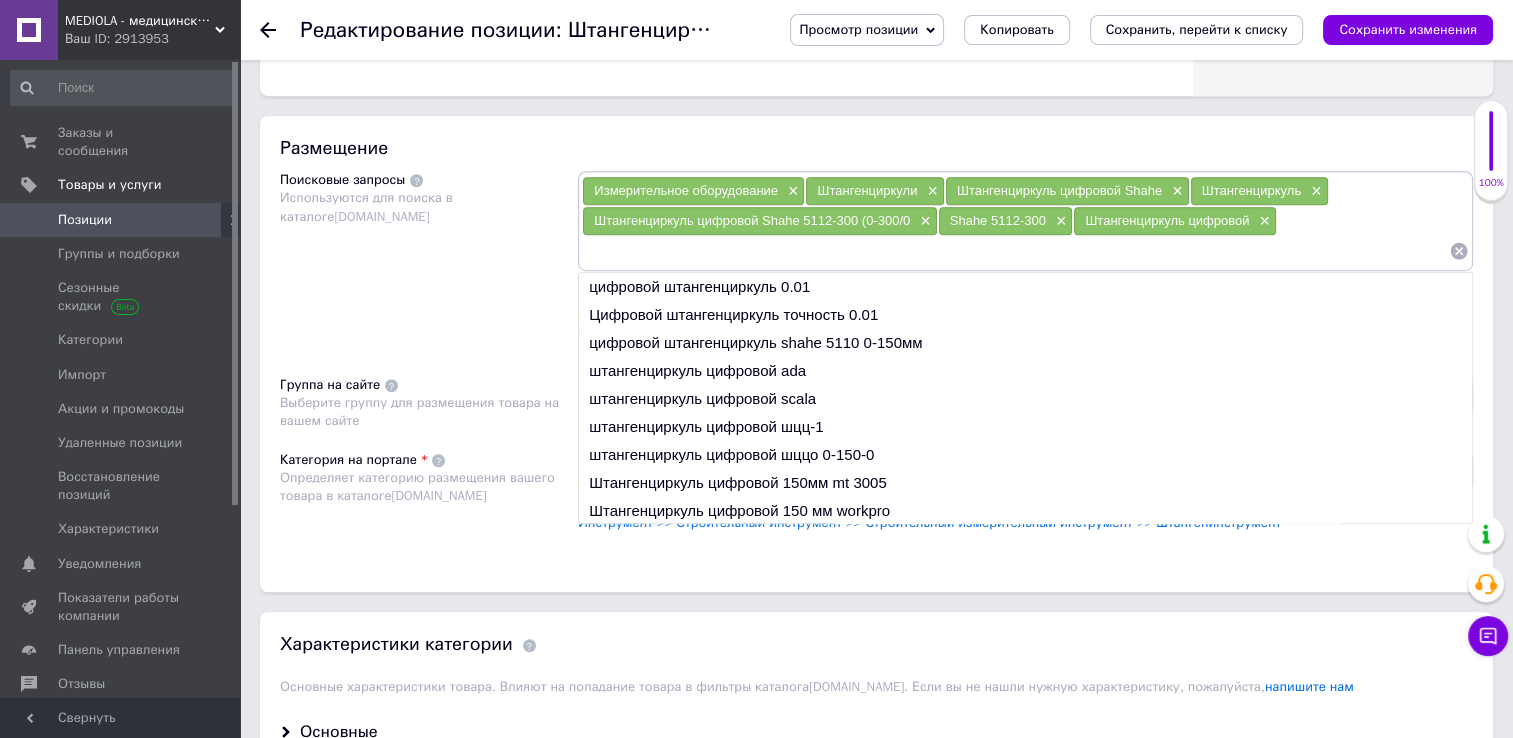 click at bounding box center (1015, 251) 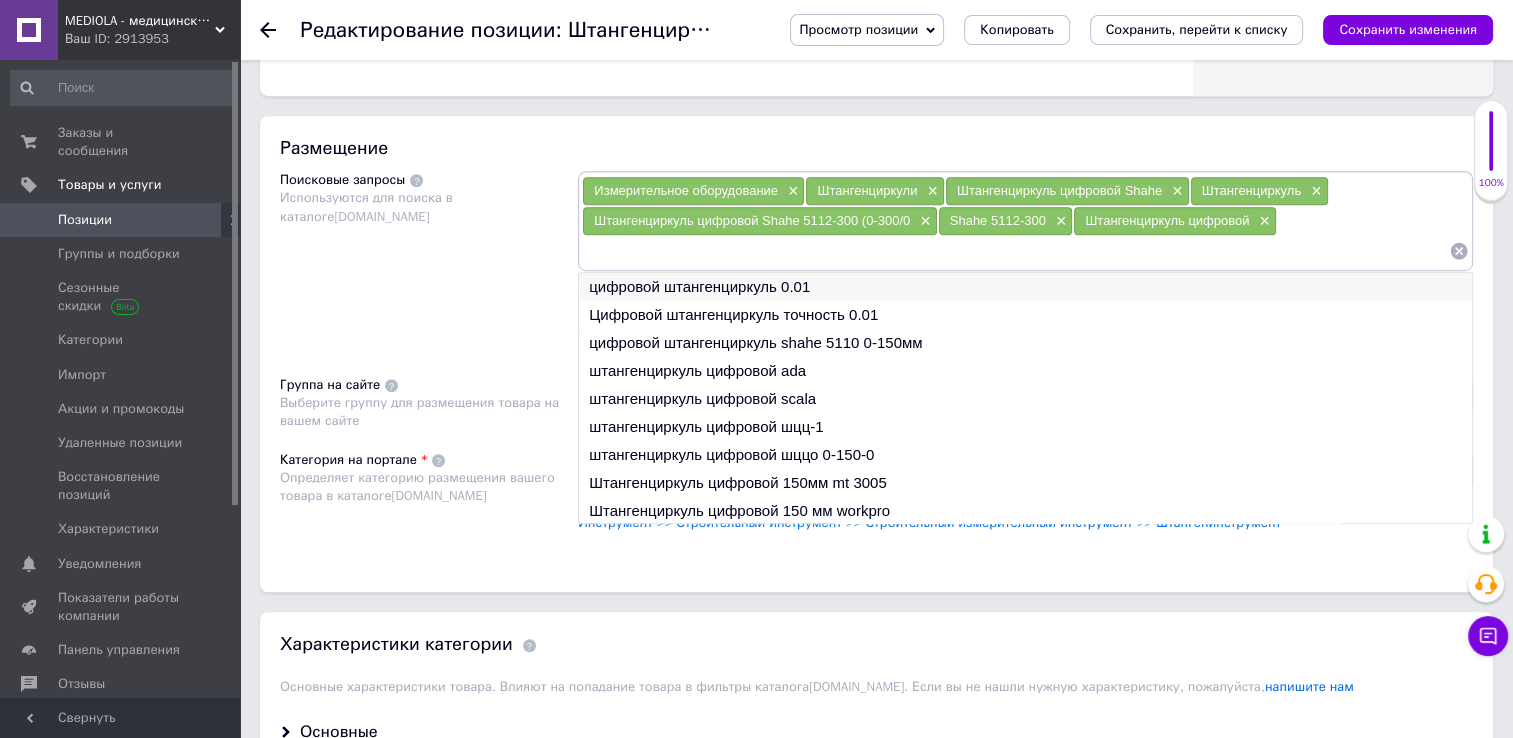 click on "цифровой штангенциркуль 0.01" at bounding box center [1025, 287] 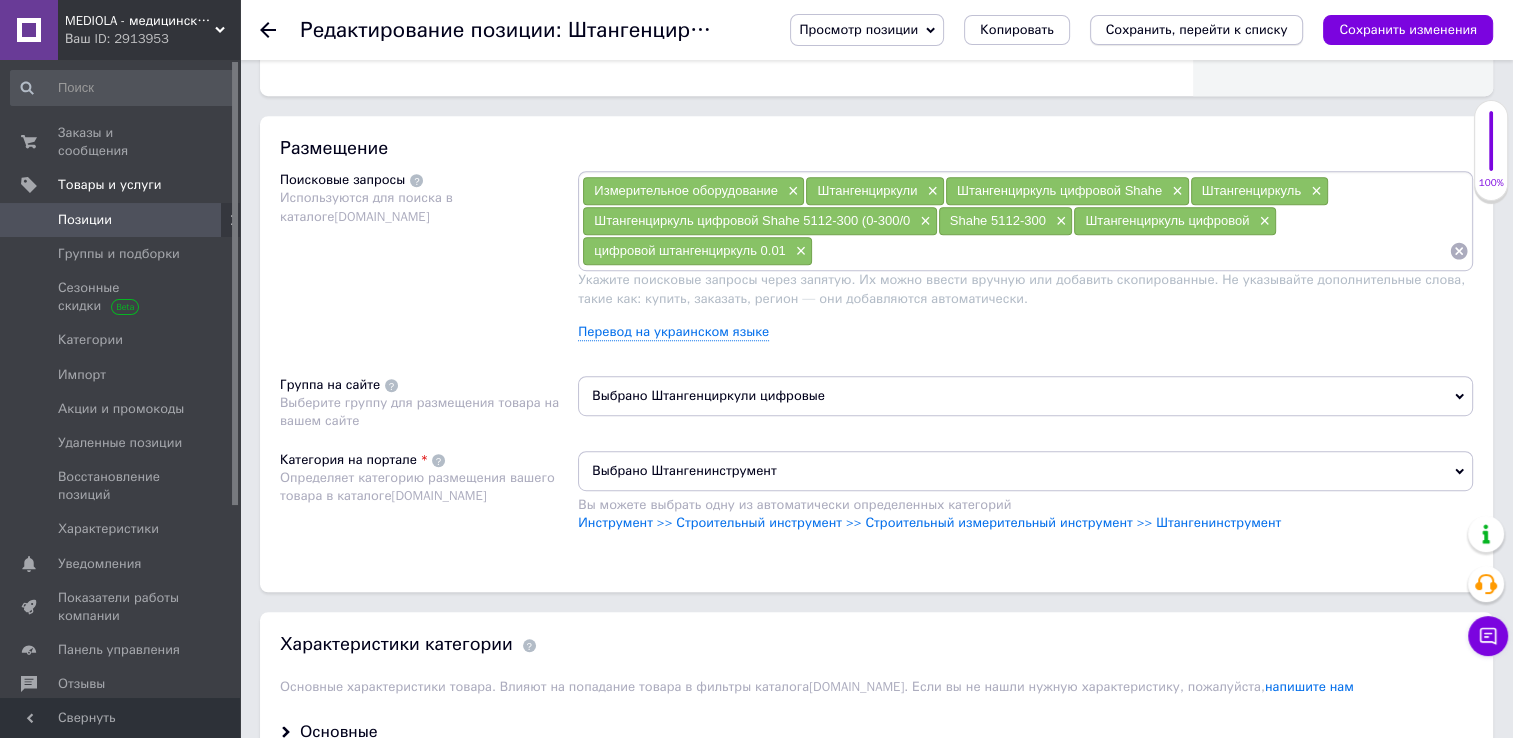 click on "Сохранить, перейти к списку" at bounding box center (1197, 29) 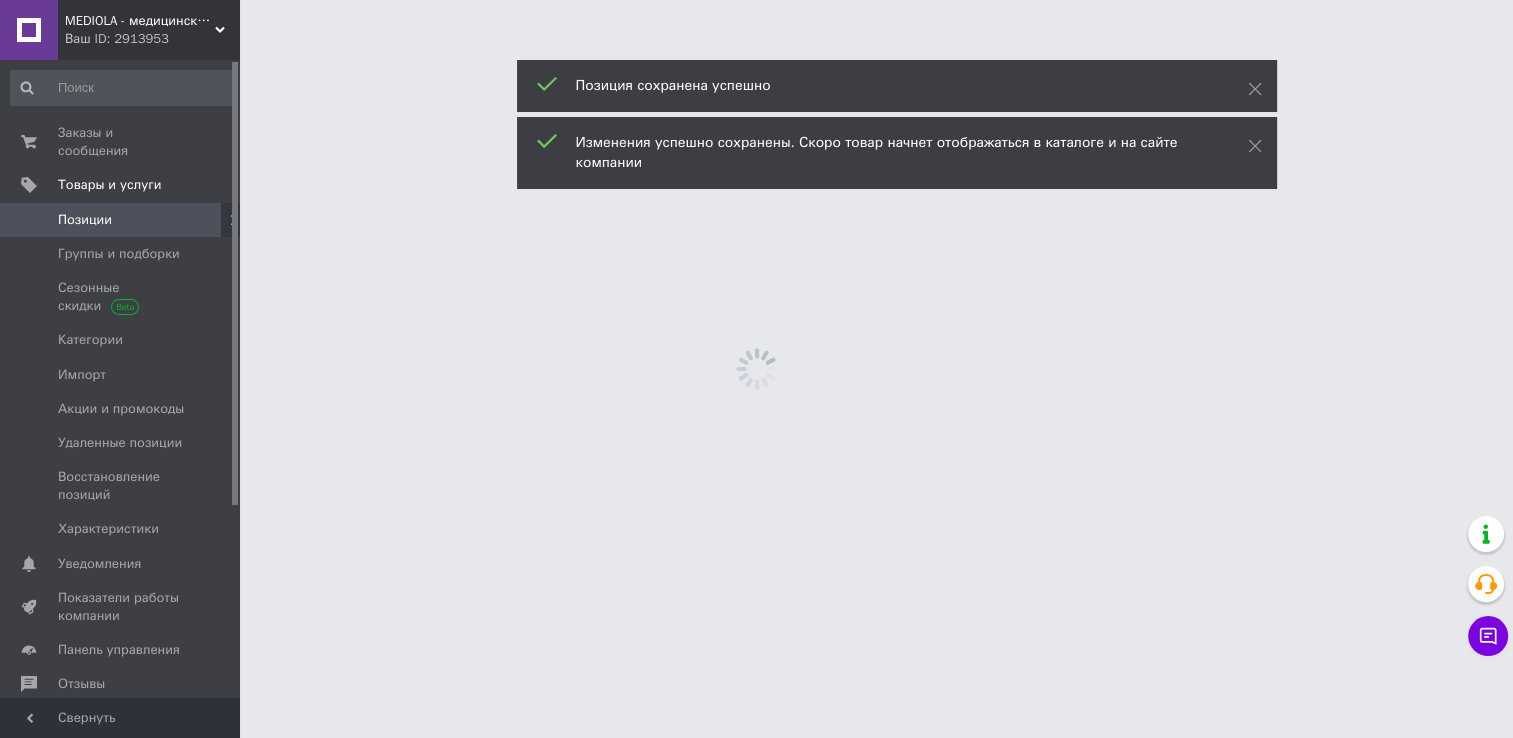 scroll, scrollTop: 0, scrollLeft: 0, axis: both 